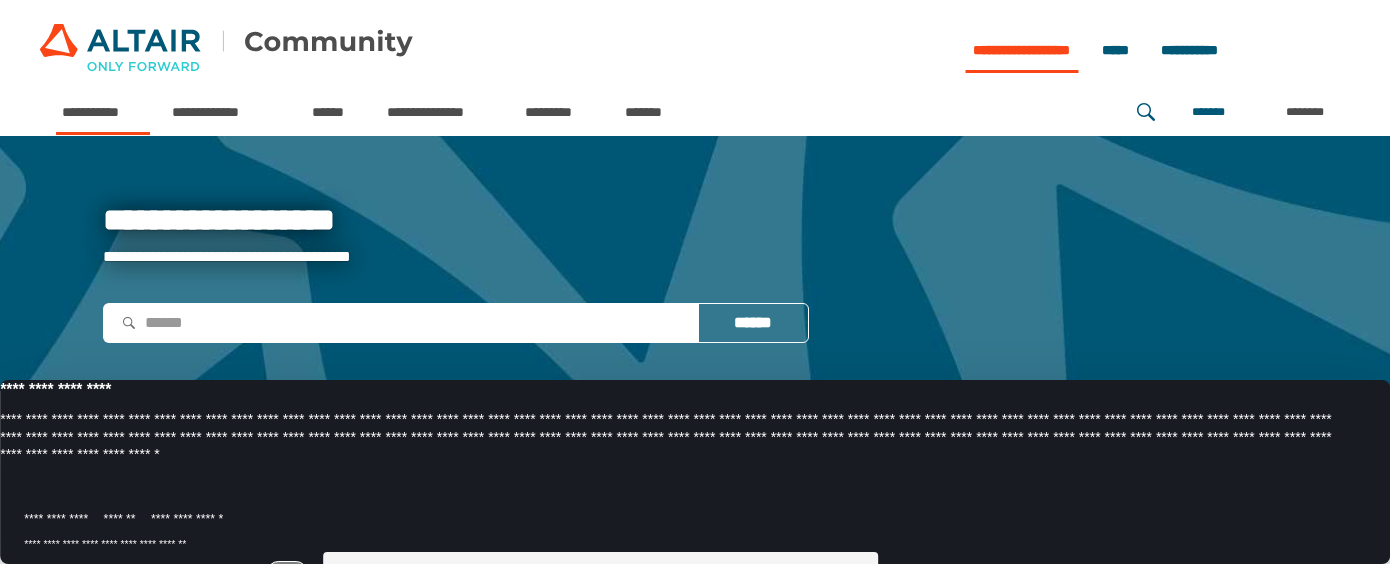 scroll, scrollTop: 0, scrollLeft: 0, axis: both 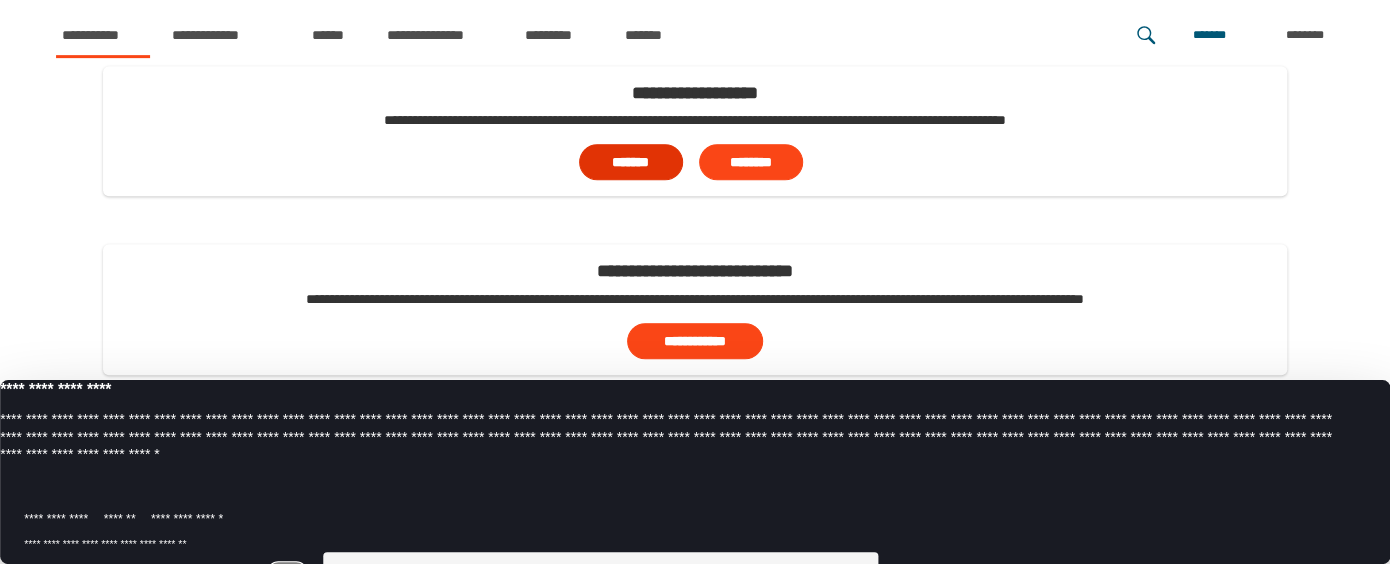 click on "*******" at bounding box center [631, 162] 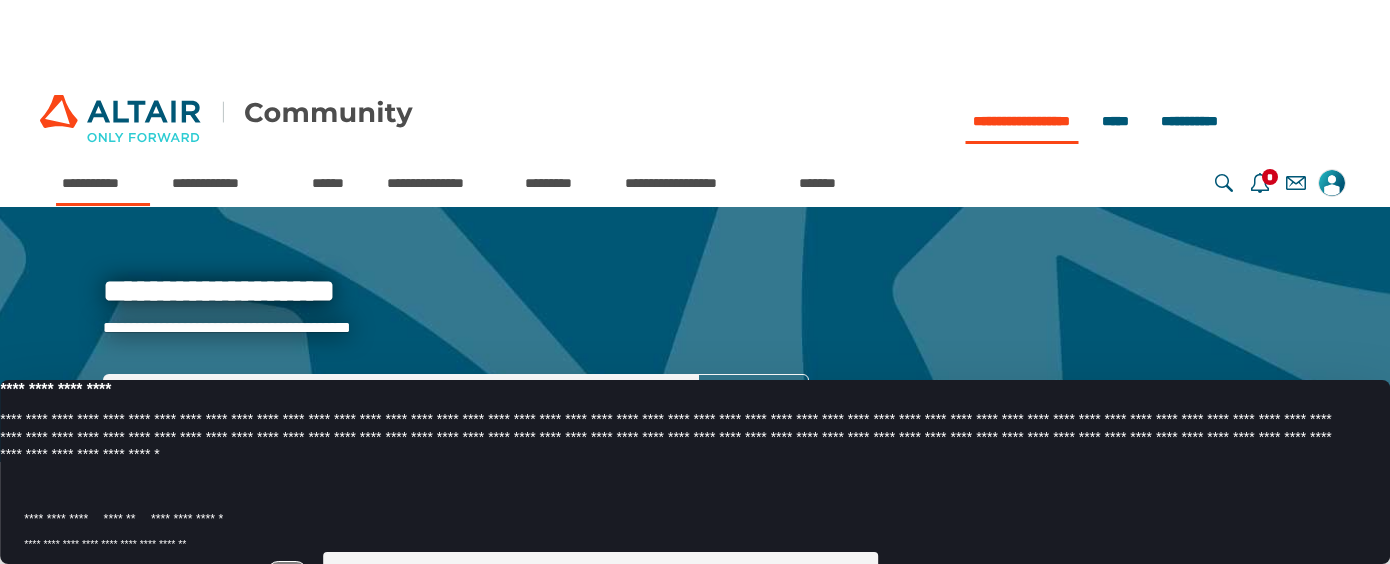 scroll, scrollTop: 0, scrollLeft: 0, axis: both 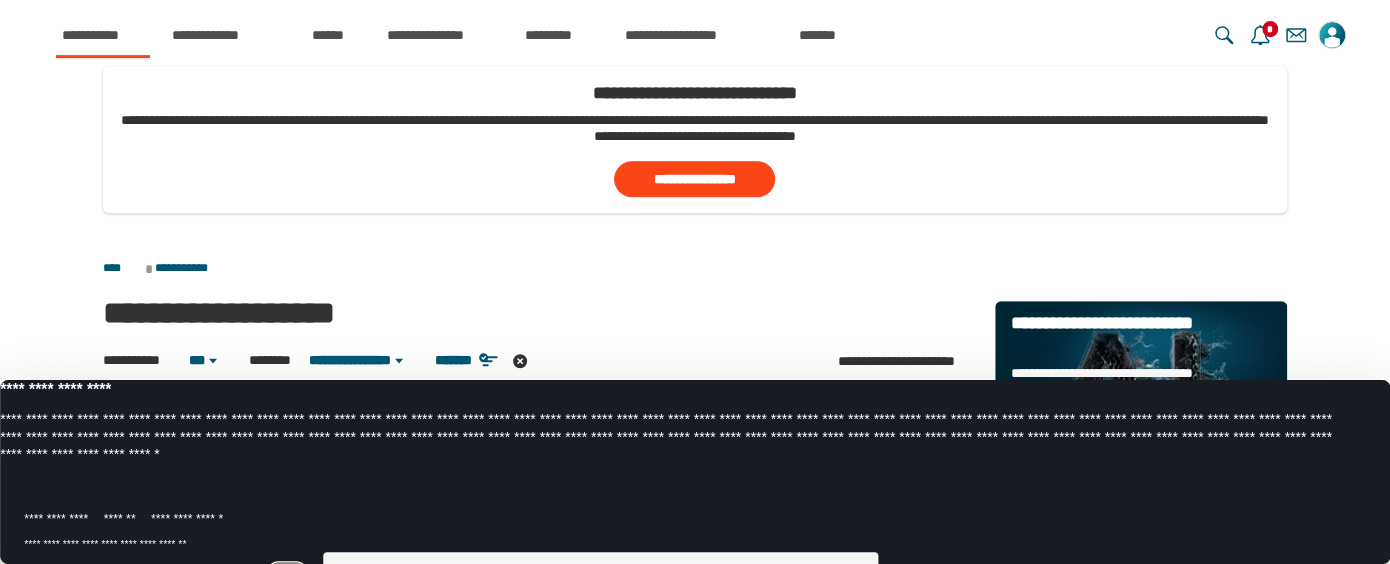 click on "**" at bounding box center (600, 572) 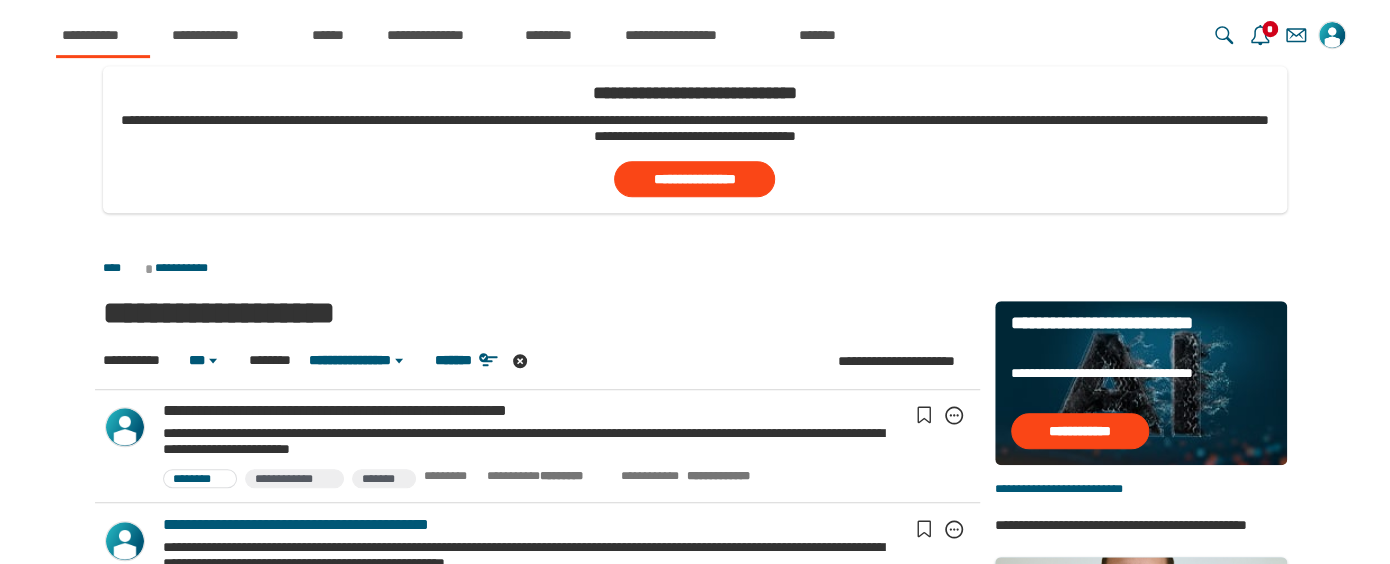 scroll, scrollTop: 555, scrollLeft: 0, axis: vertical 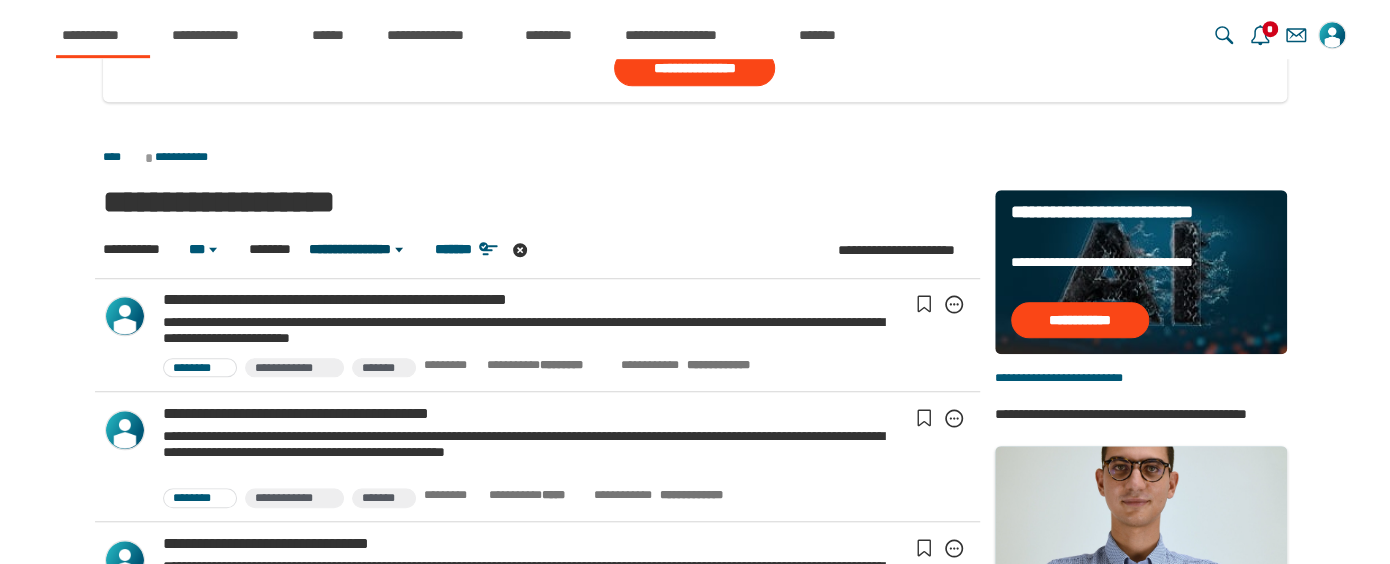 click on "**********" at bounding box center [356, 249] 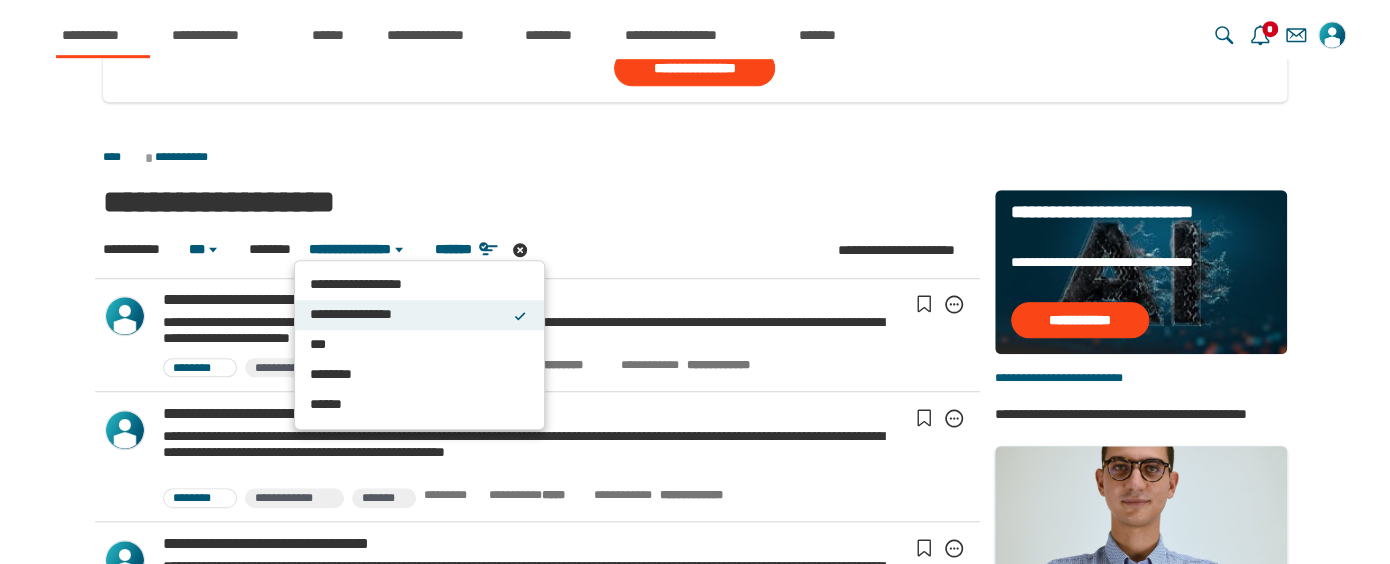 click on "**********" at bounding box center (410, 315) 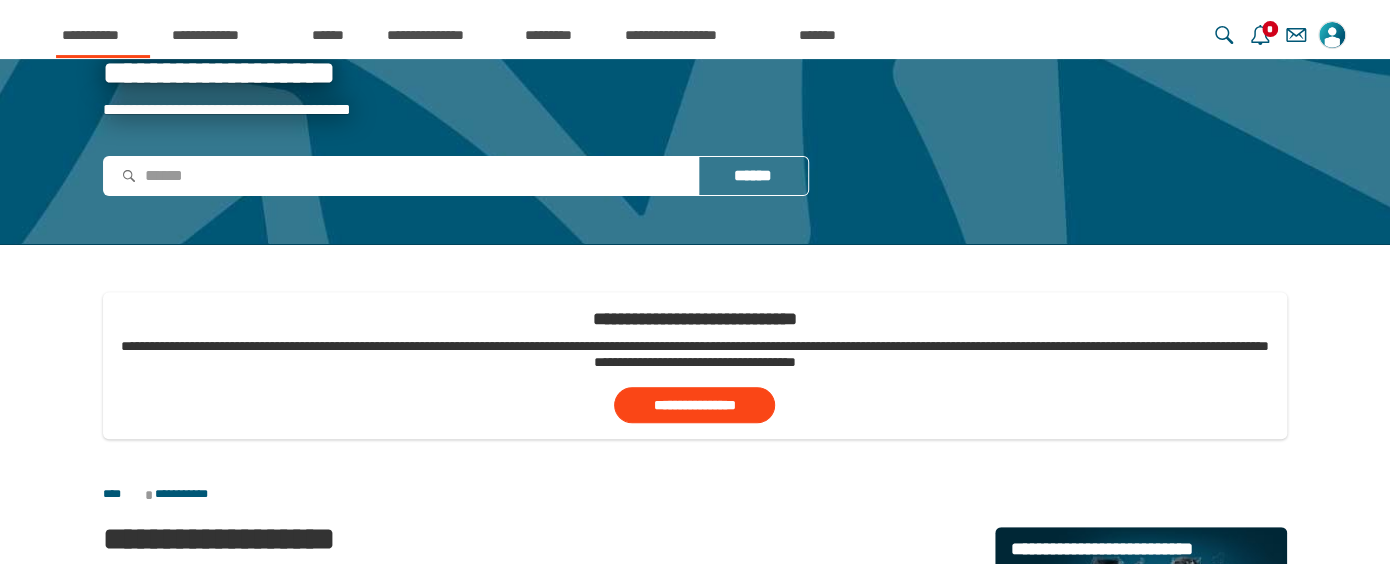 scroll, scrollTop: 0, scrollLeft: 0, axis: both 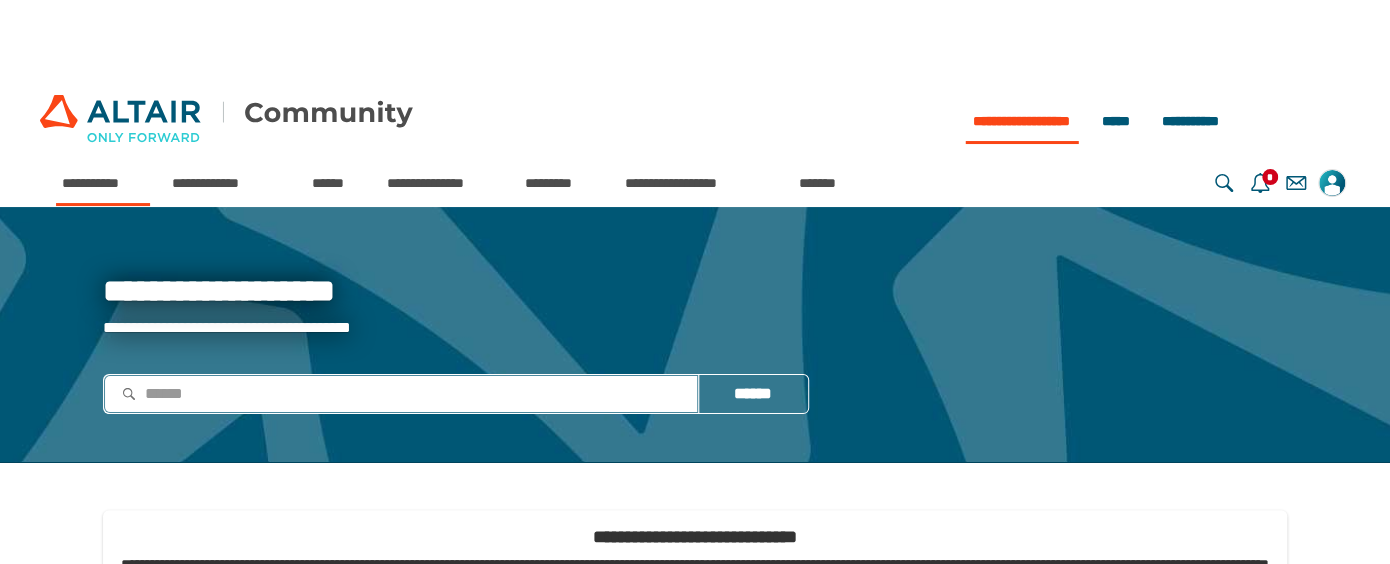 click at bounding box center (401, 393) 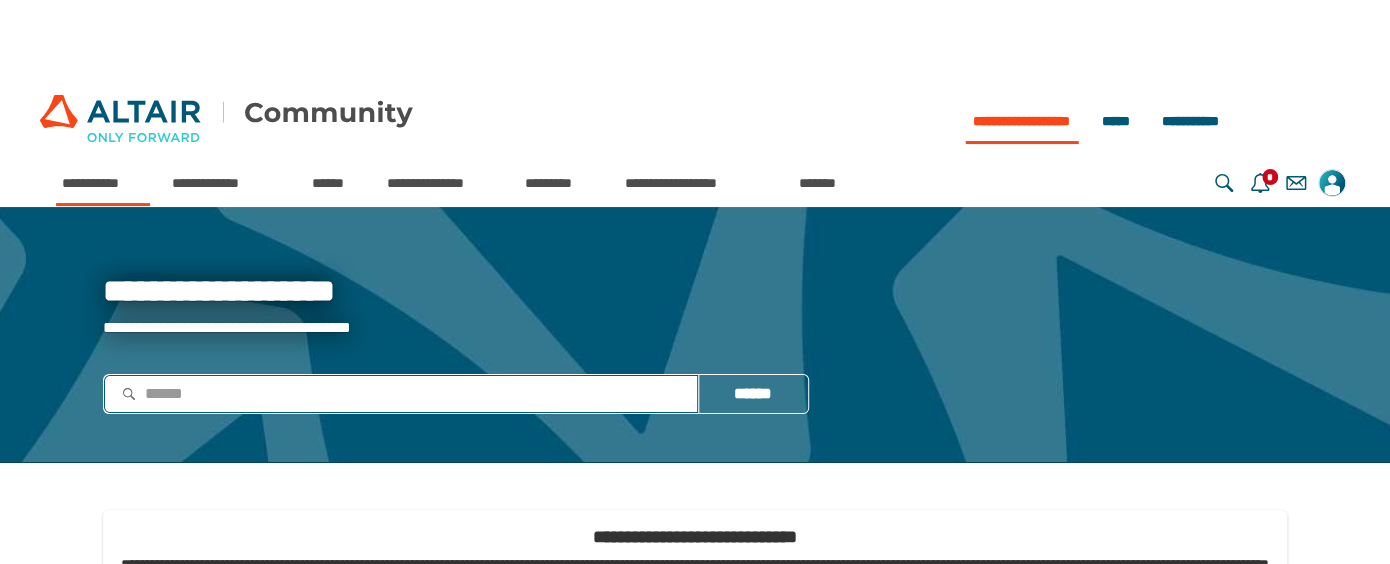 click at bounding box center [401, 393] 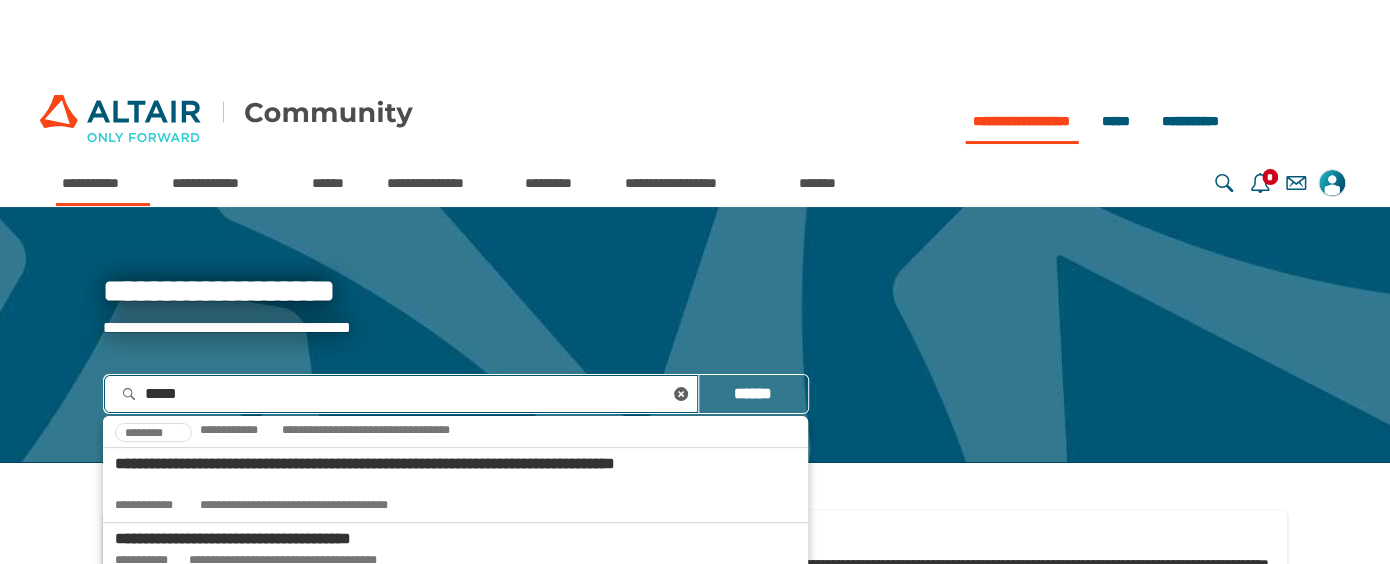 scroll, scrollTop: 0, scrollLeft: 0, axis: both 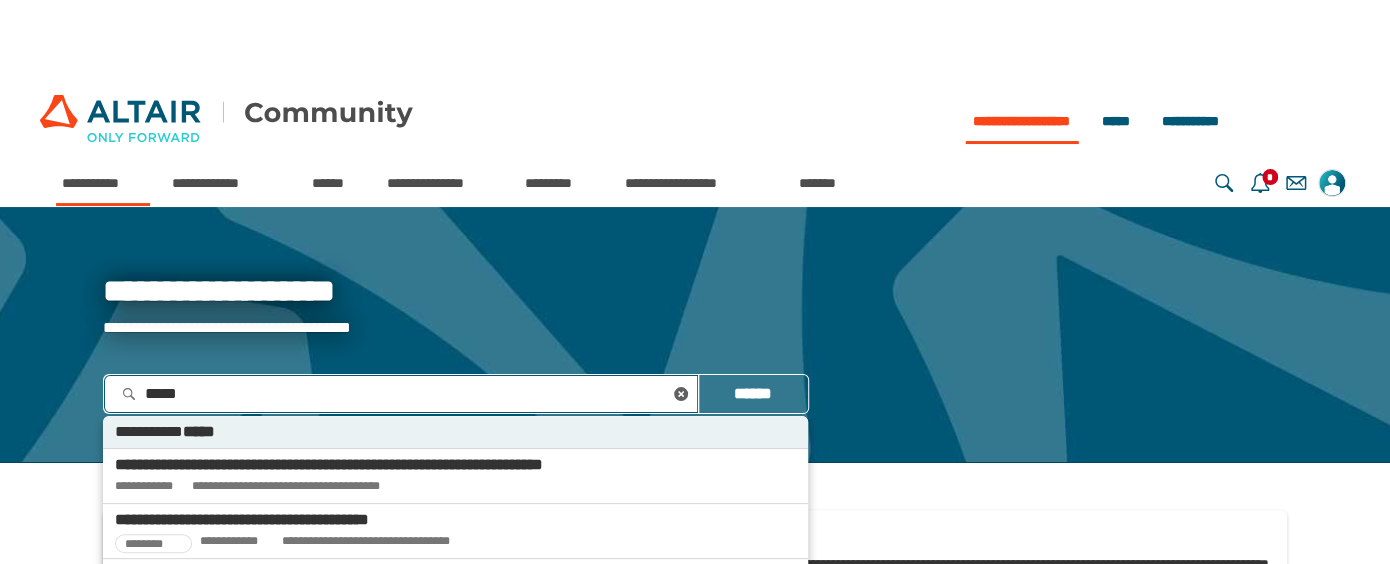 type on "*****" 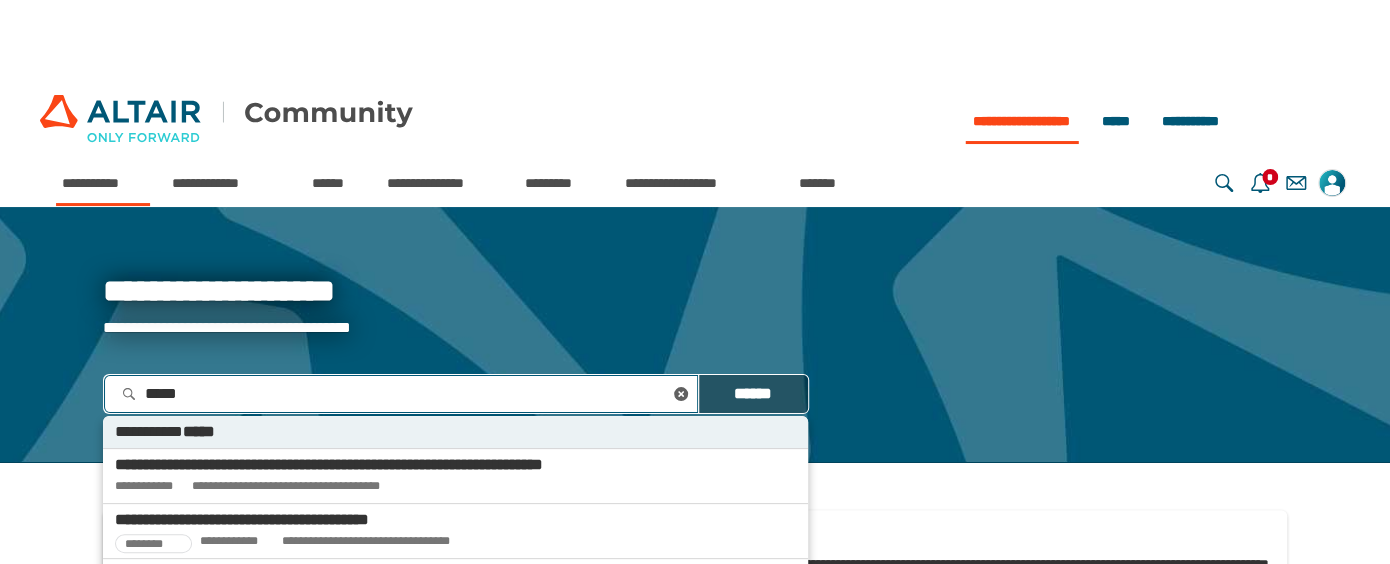 click on "******" at bounding box center [753, 394] 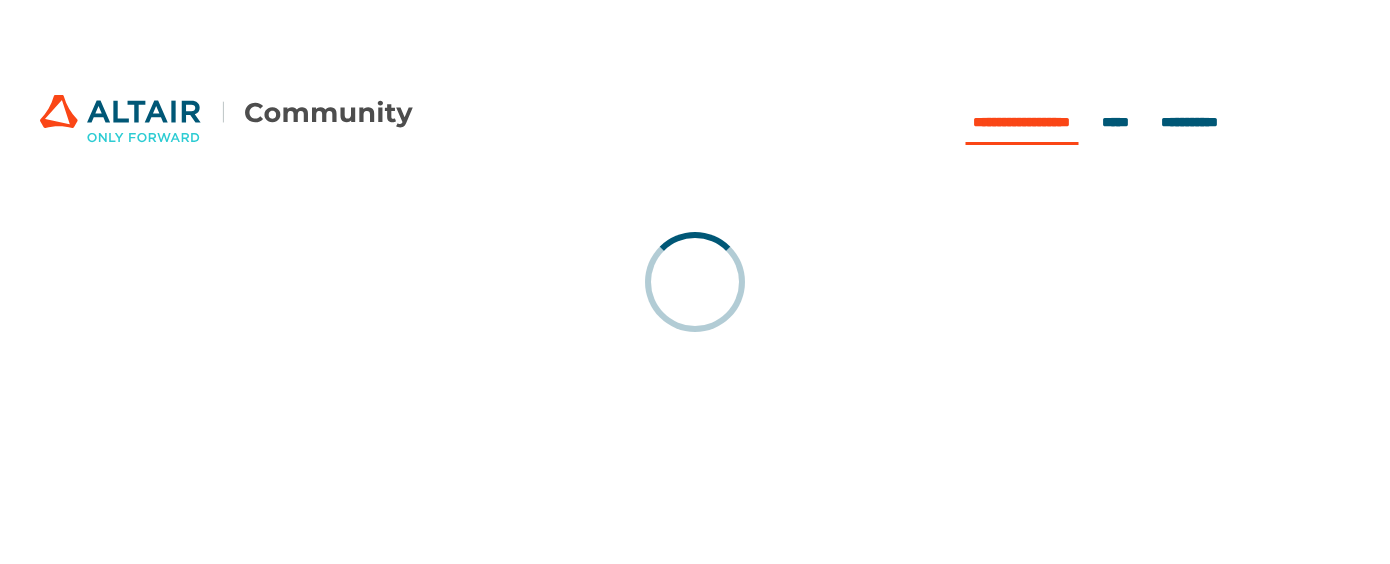 scroll, scrollTop: 0, scrollLeft: 0, axis: both 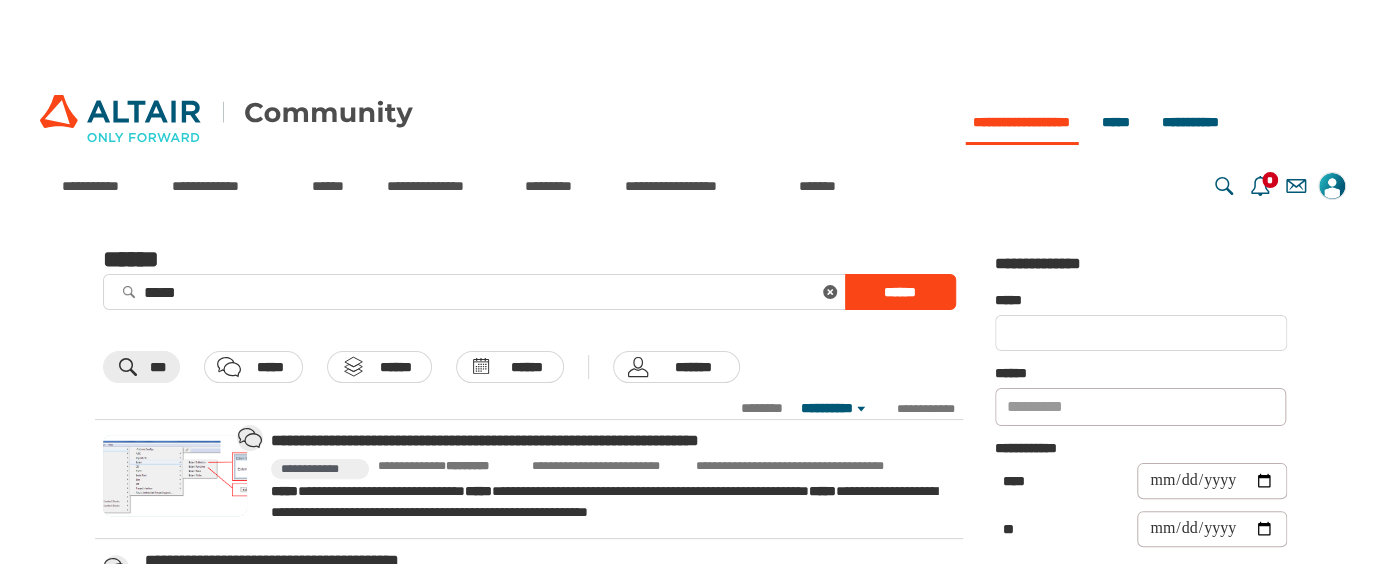 click on "**********" at bounding box center (833, 408) 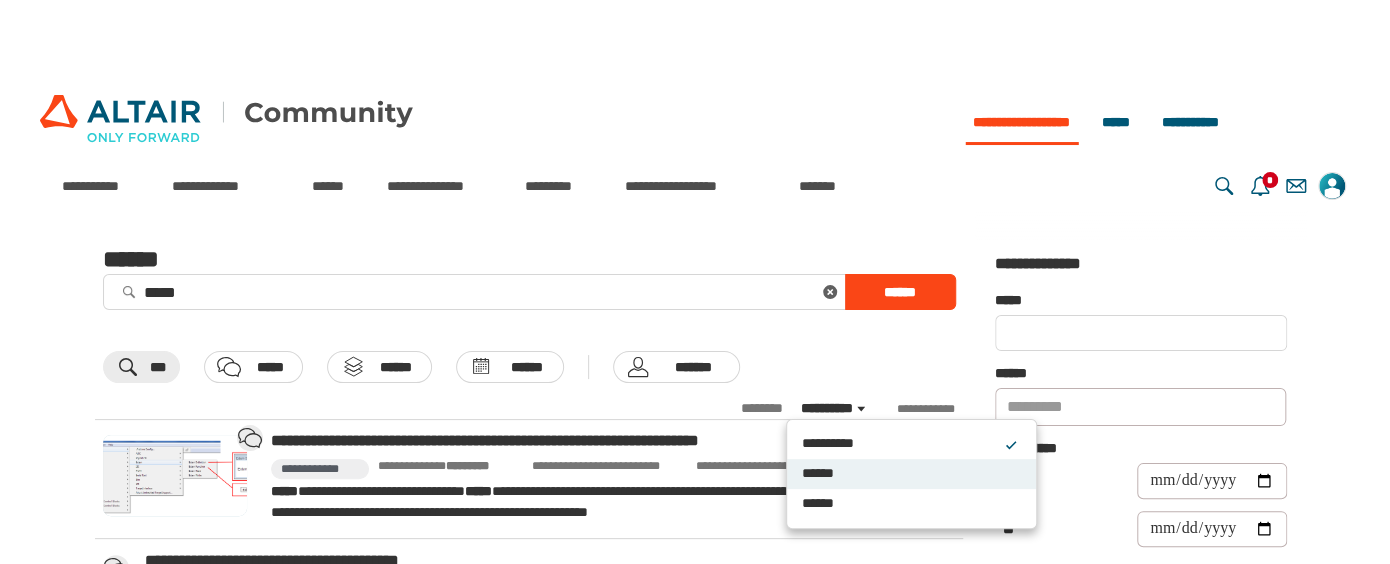 click on "******" at bounding box center [902, 474] 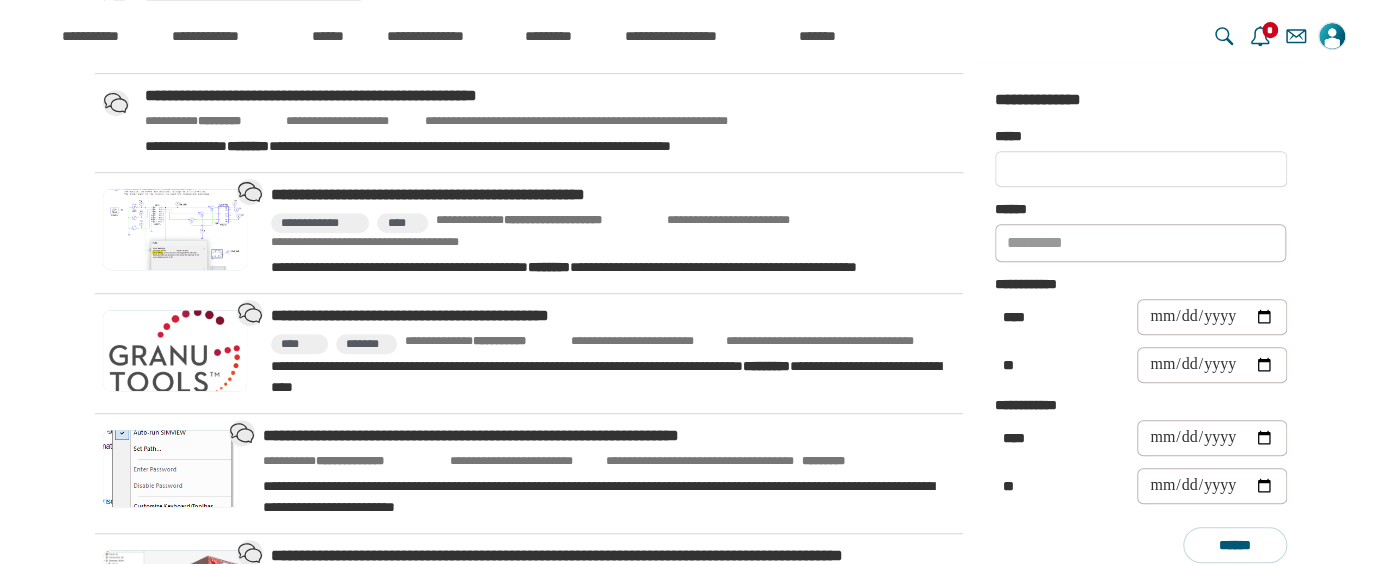 scroll, scrollTop: 555, scrollLeft: 0, axis: vertical 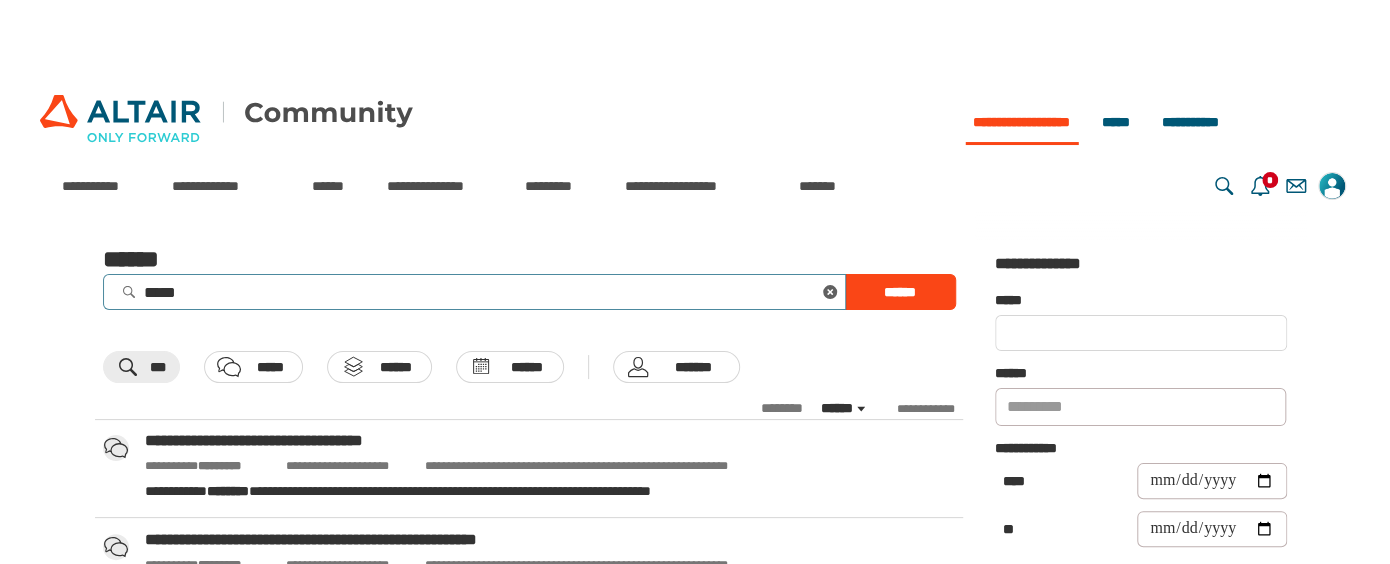 drag, startPoint x: 143, startPoint y: 286, endPoint x: 272, endPoint y: 273, distance: 129.65338 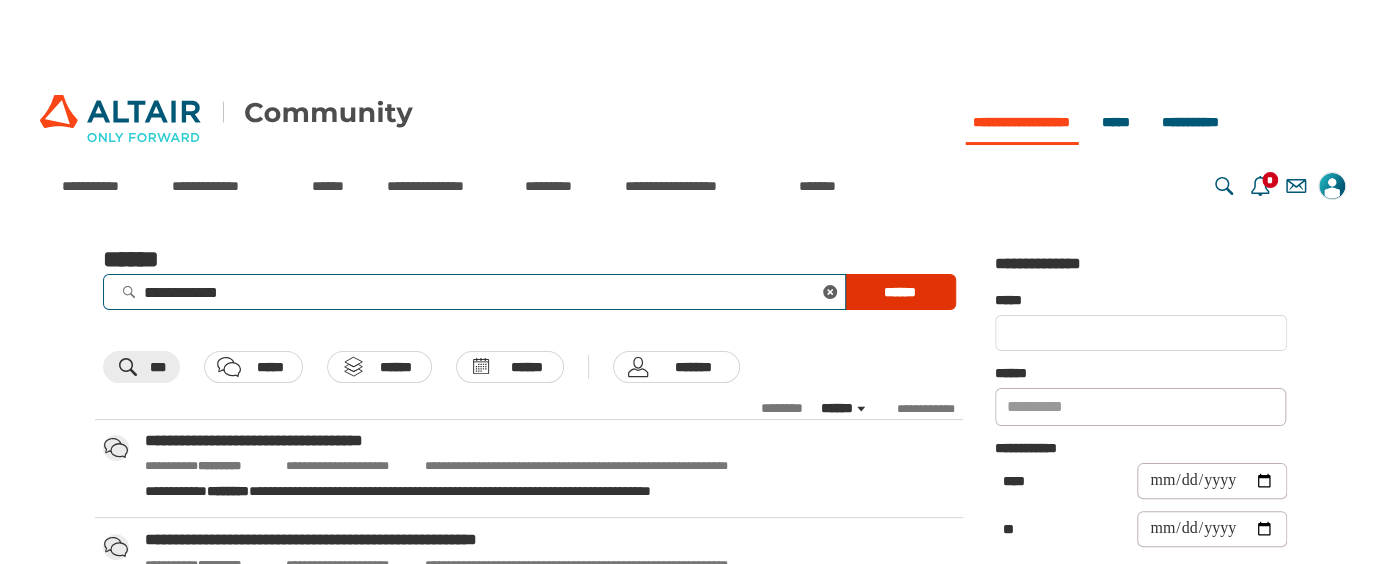 click on "******" at bounding box center [900, 292] 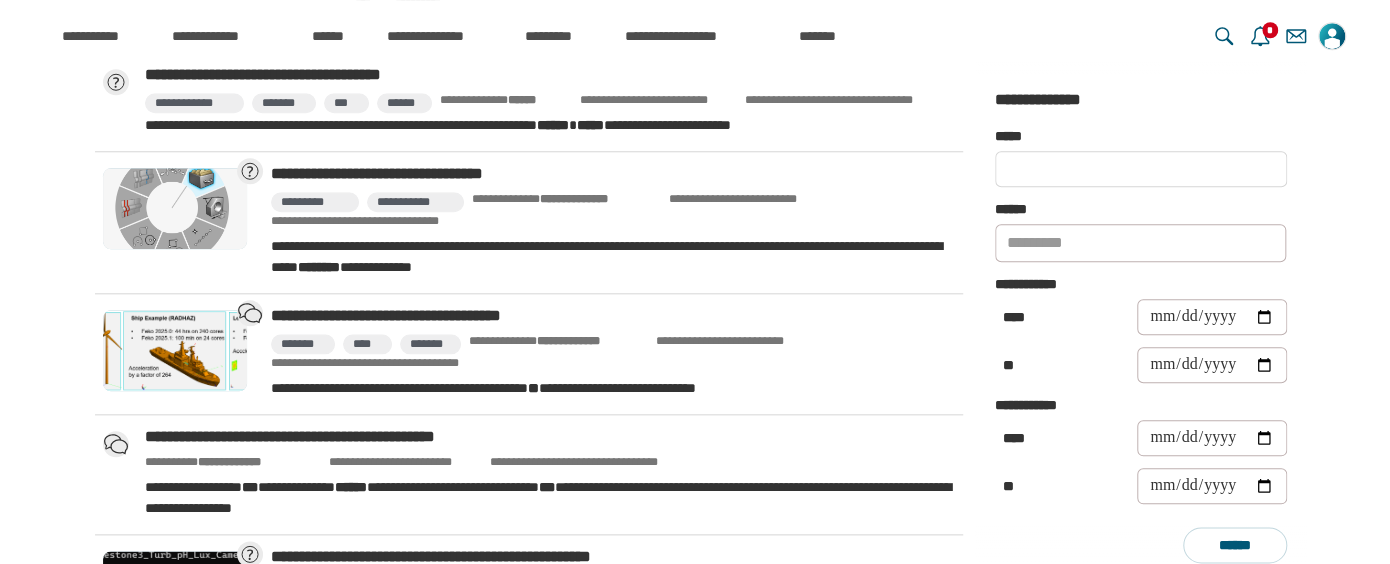 scroll, scrollTop: 1111, scrollLeft: 0, axis: vertical 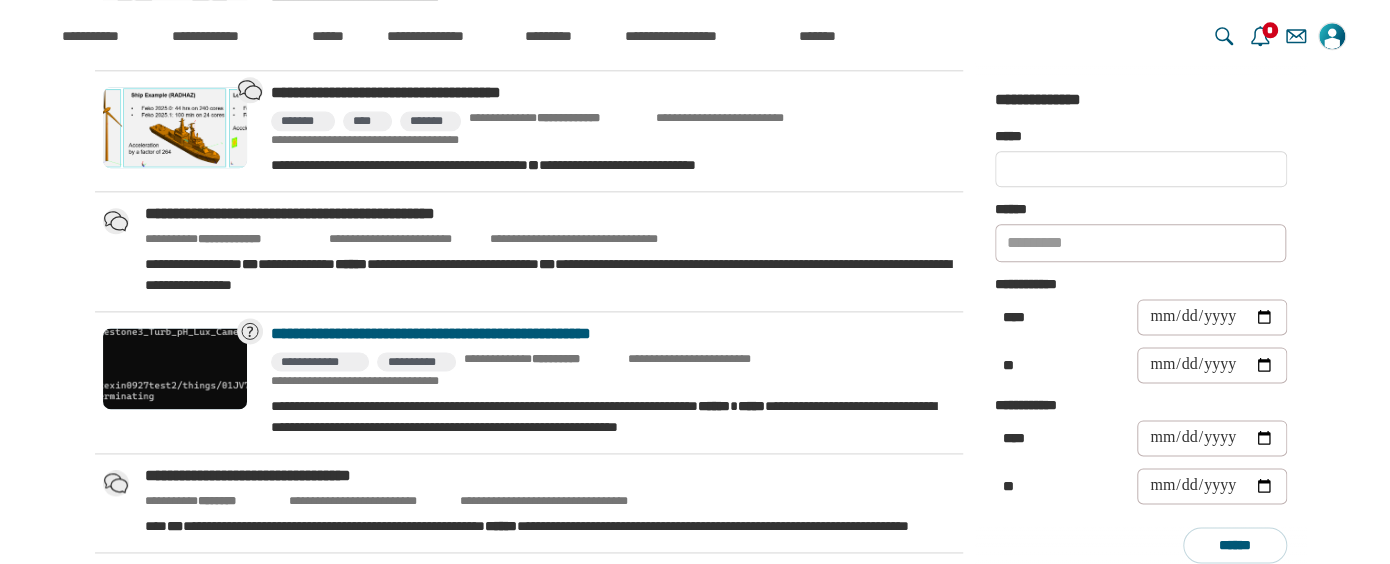 click on "**********" at bounding box center [609, 334] 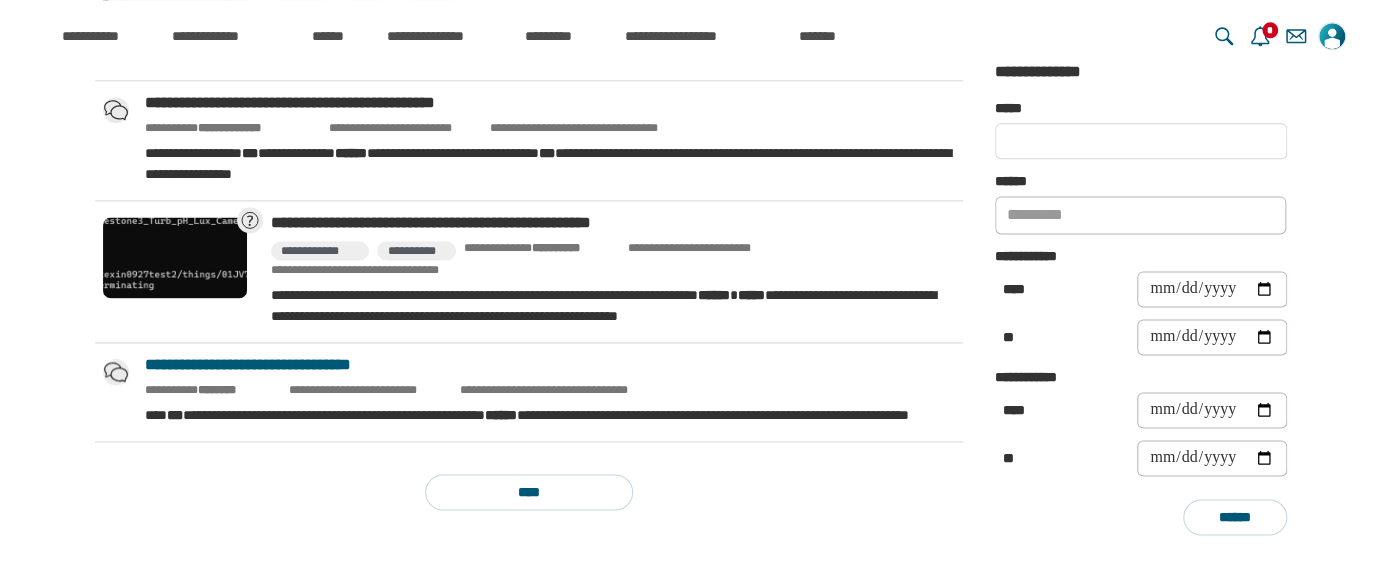 scroll, scrollTop: 1333, scrollLeft: 0, axis: vertical 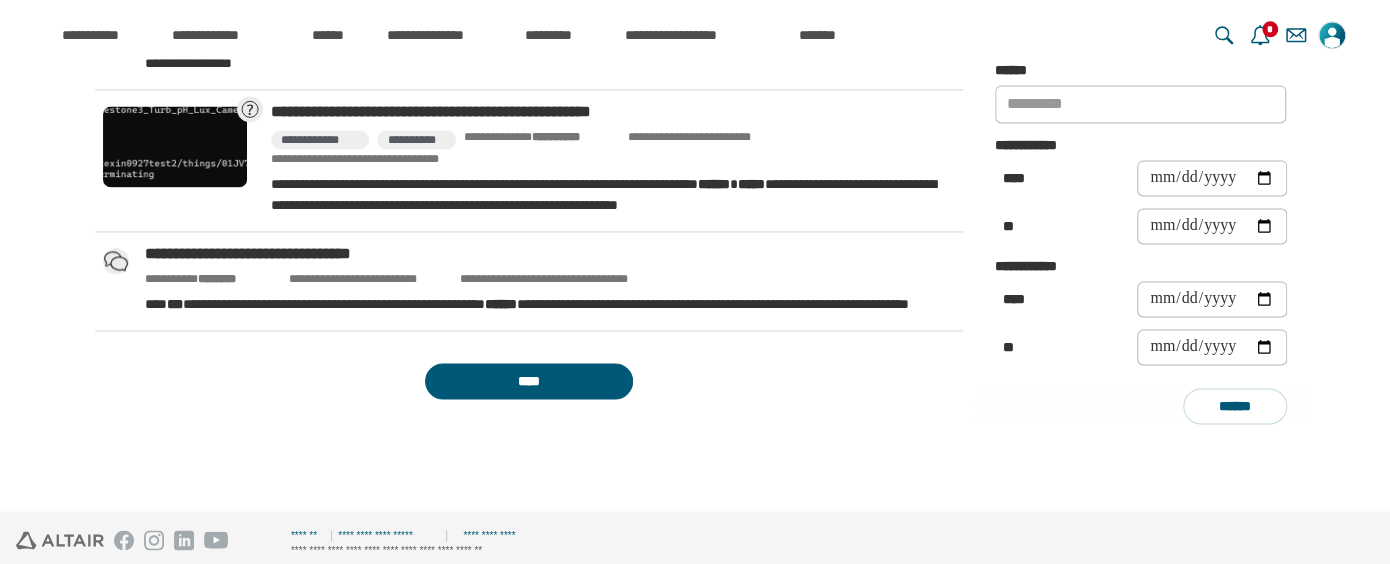 click on "****" at bounding box center [529, 381] 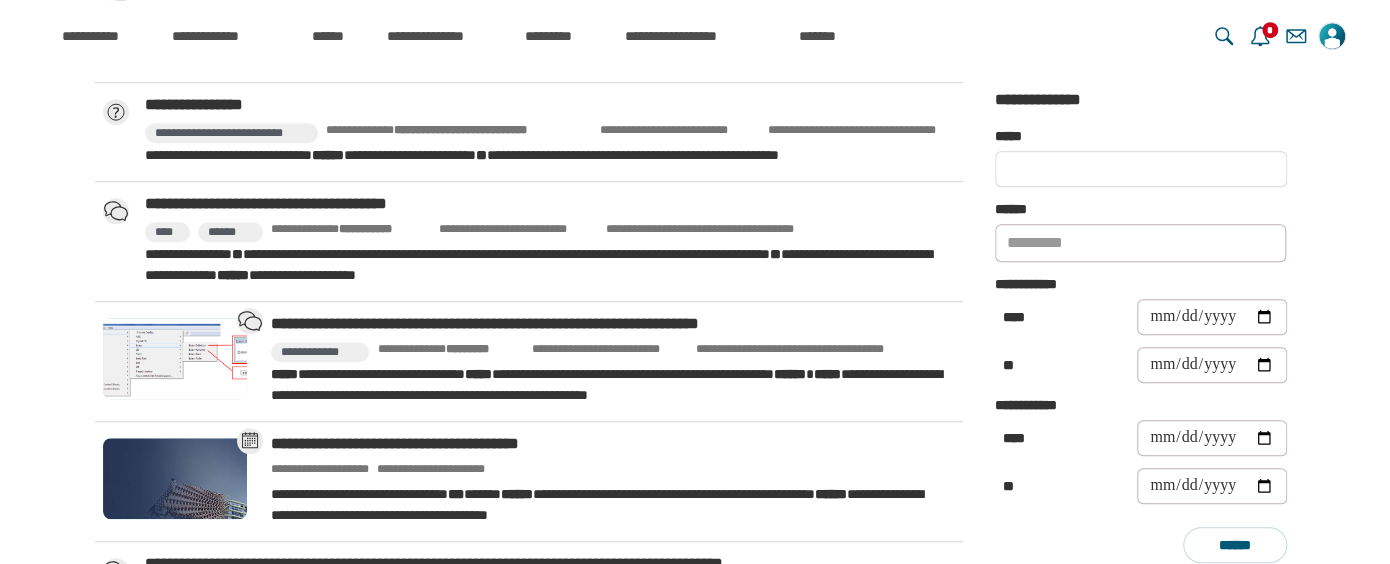 scroll, scrollTop: 0, scrollLeft: 0, axis: both 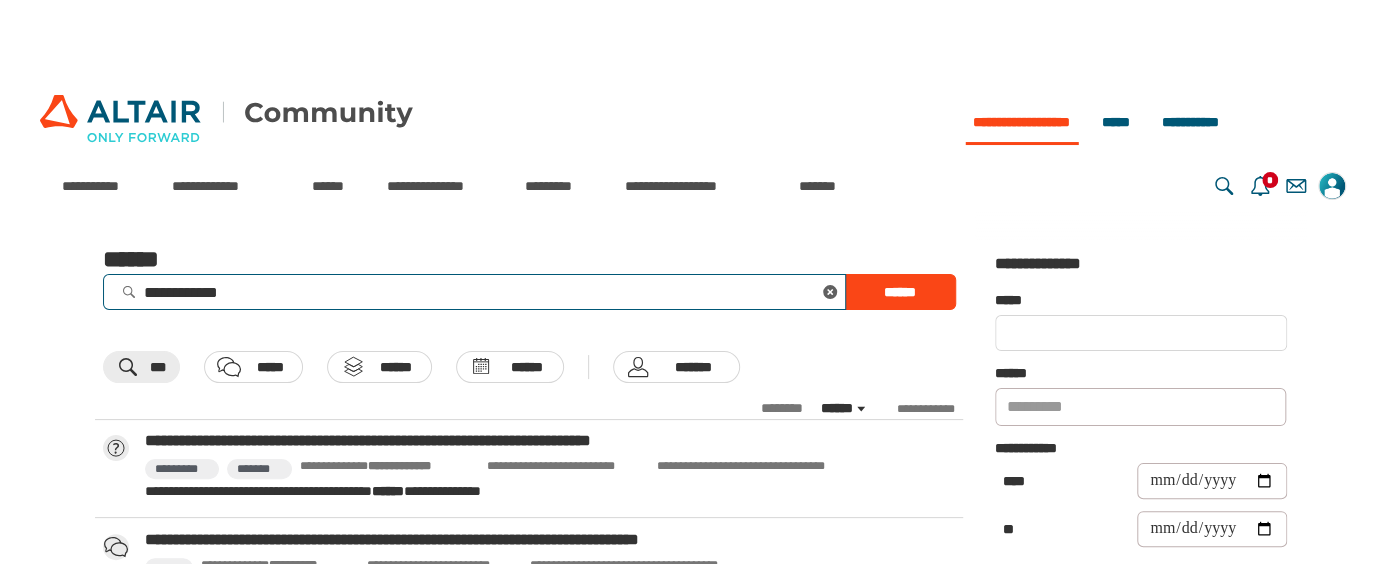 drag, startPoint x: 188, startPoint y: 290, endPoint x: 100, endPoint y: 279, distance: 88.68484 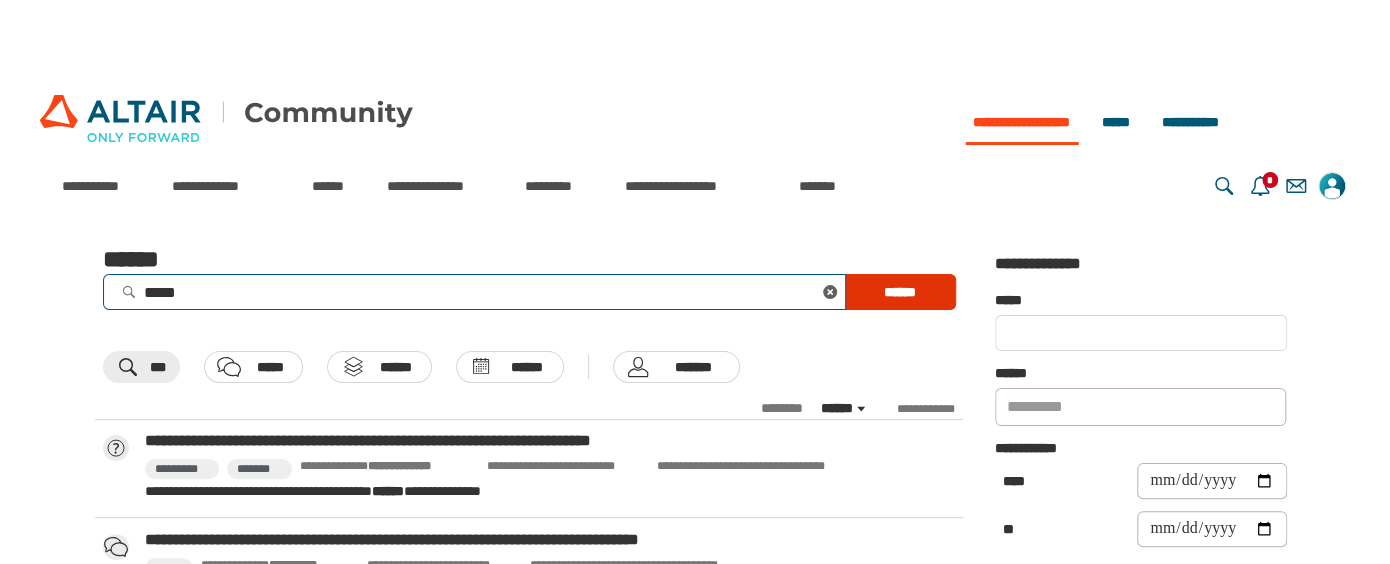 type on "*****" 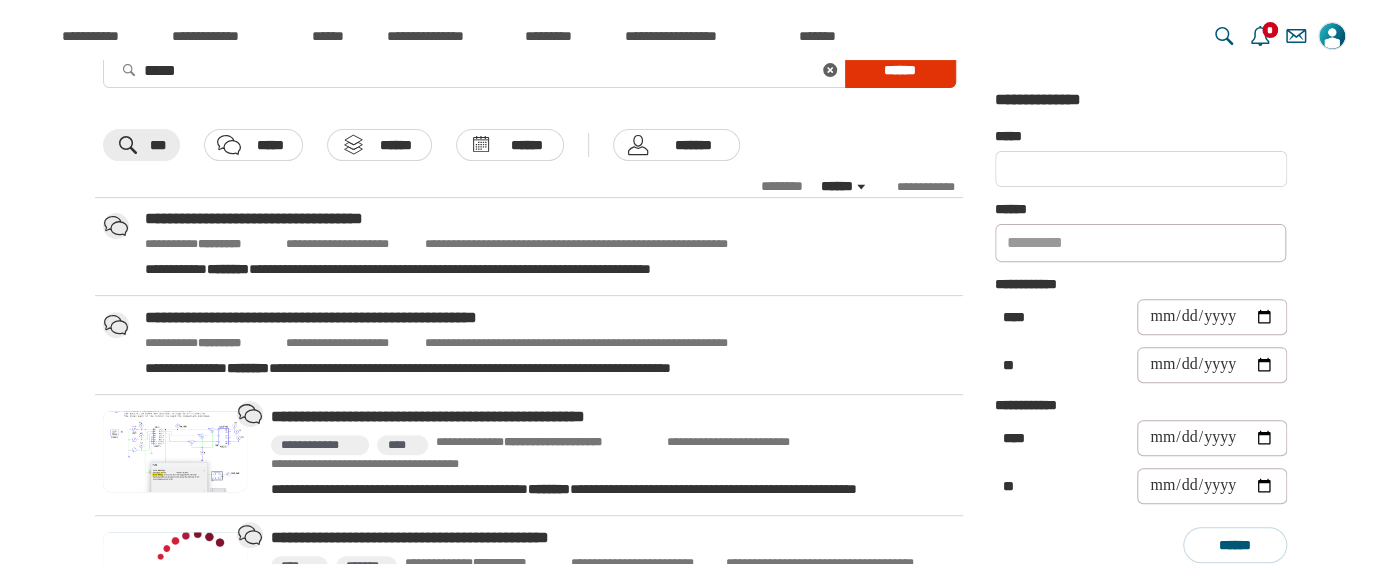 scroll, scrollTop: 333, scrollLeft: 0, axis: vertical 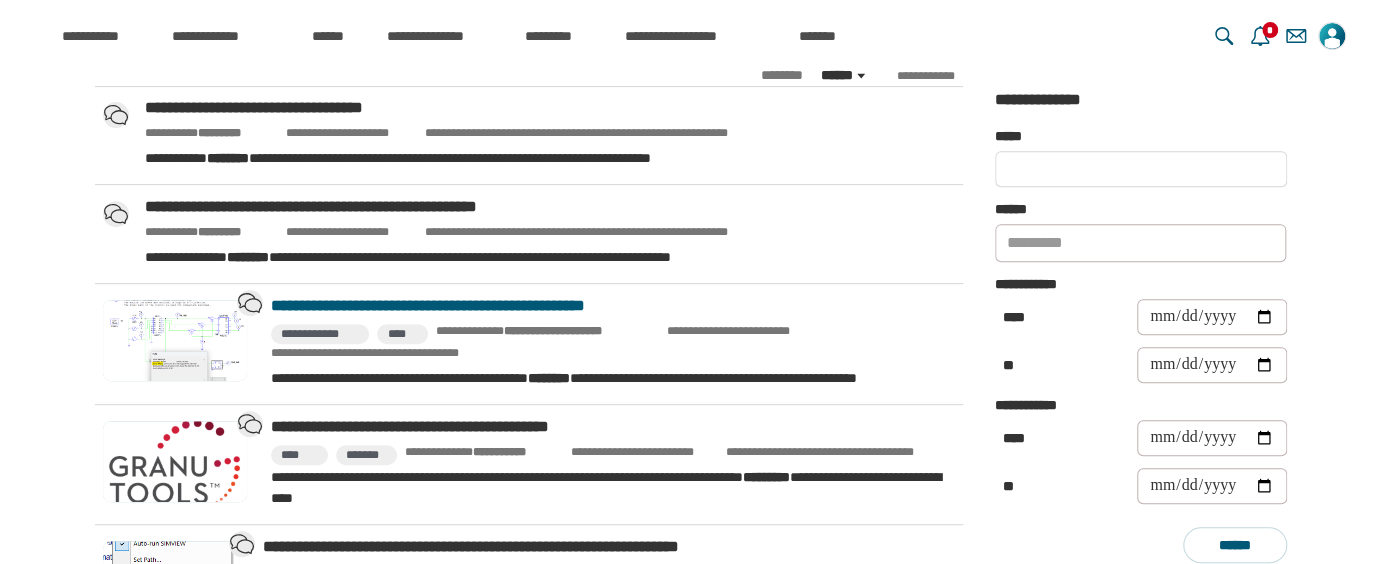 click on "**********" at bounding box center [609, 306] 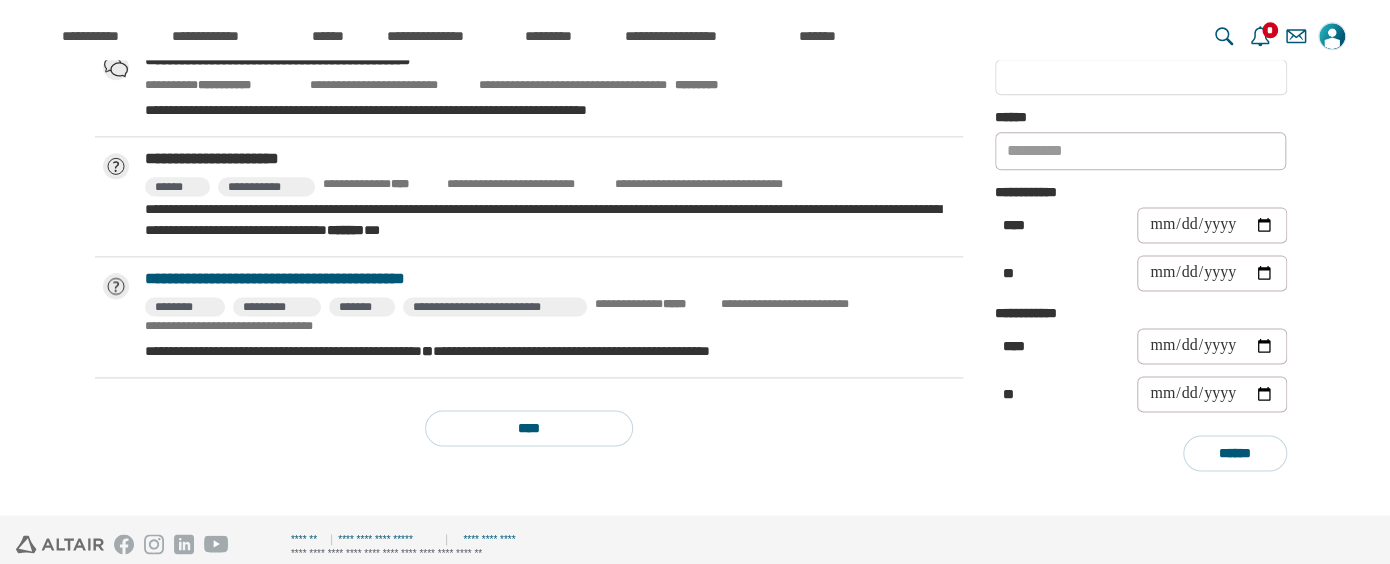 scroll, scrollTop: 1236, scrollLeft: 0, axis: vertical 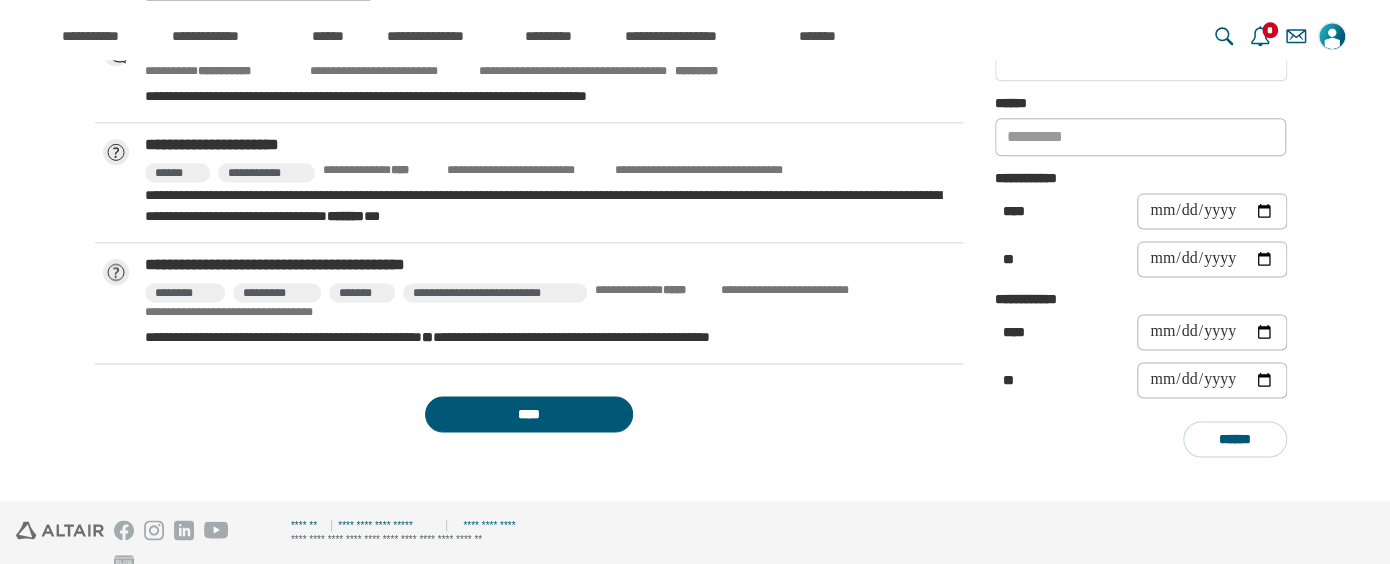 click on "****" at bounding box center (529, 414) 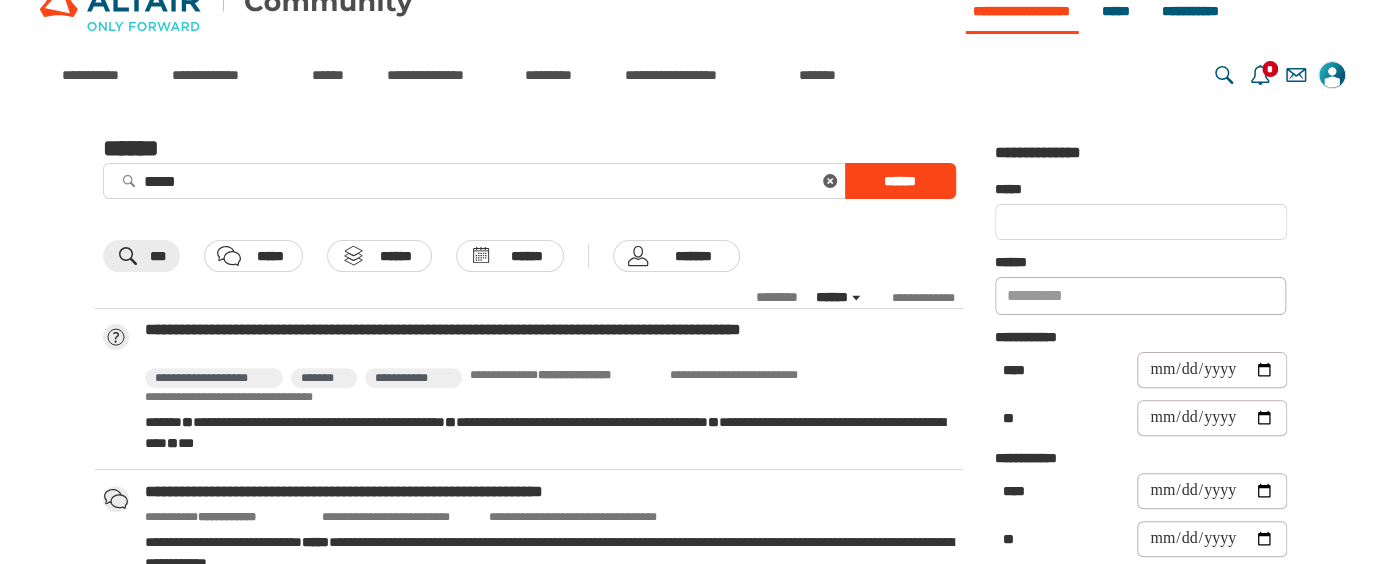 scroll, scrollTop: 0, scrollLeft: 0, axis: both 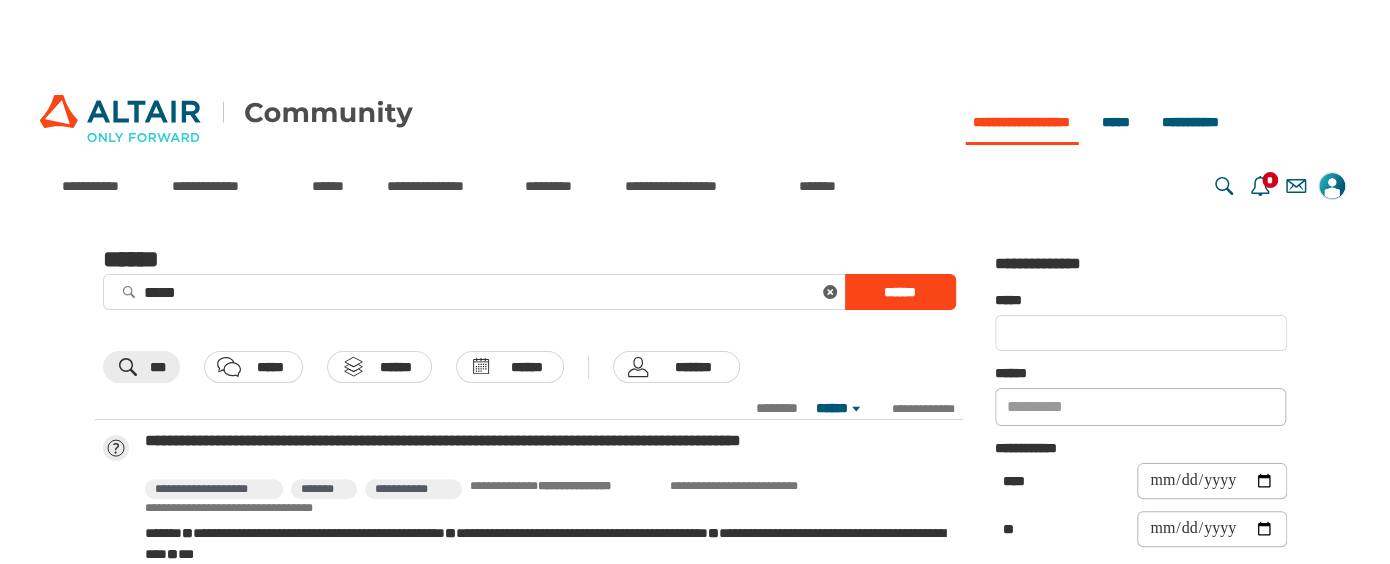 click on "******   *" at bounding box center [838, 408] 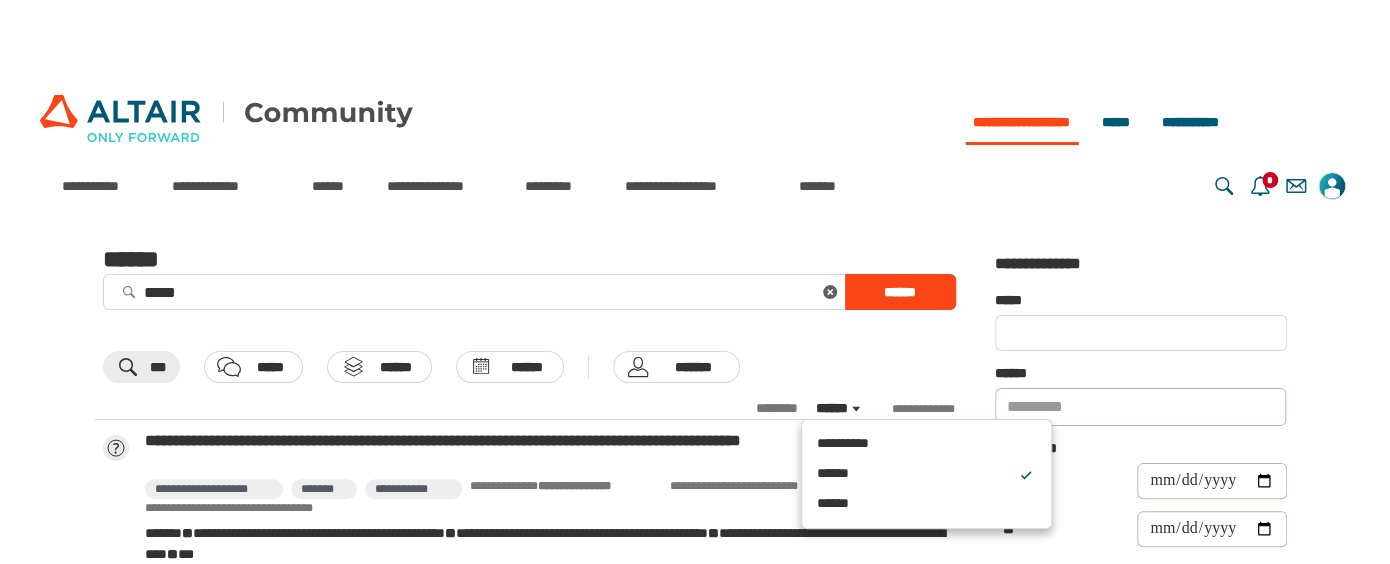 click on "******" at bounding box center (917, 474) 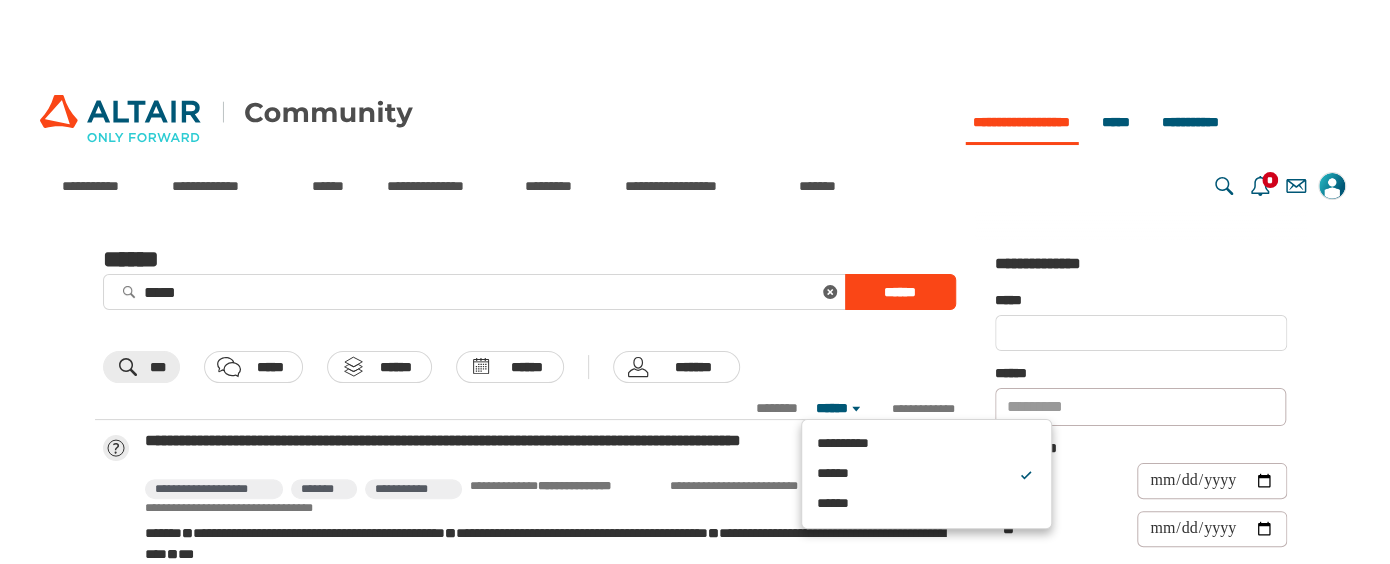 click on "******   *" at bounding box center [838, 408] 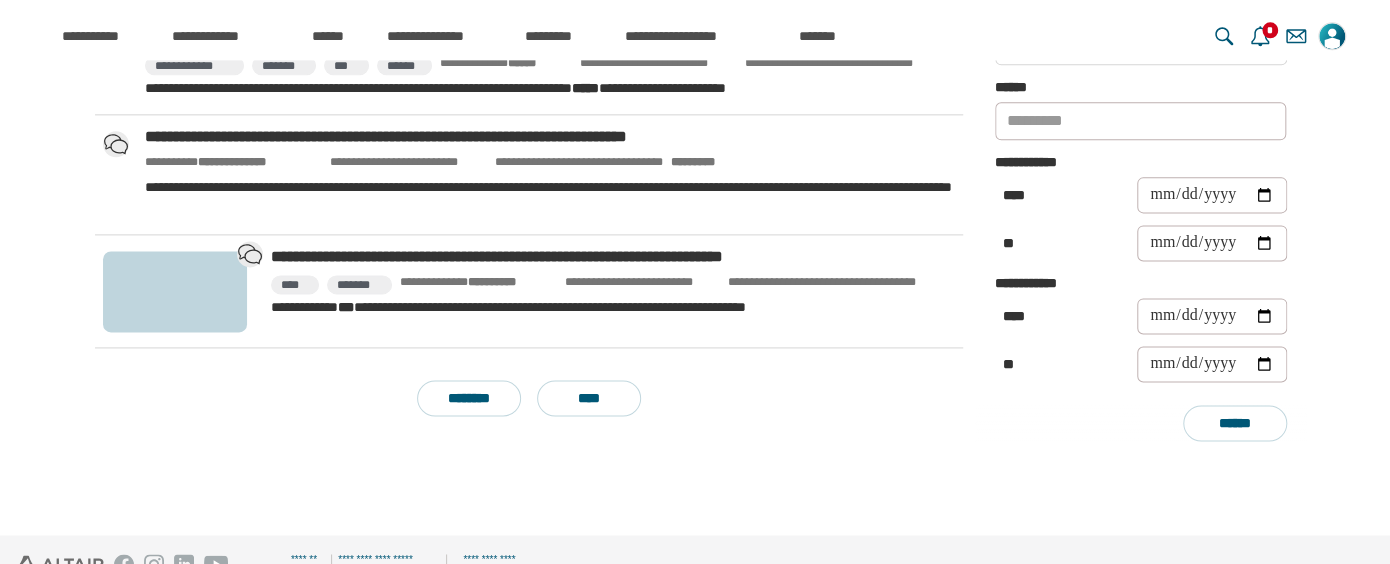 scroll, scrollTop: 1256, scrollLeft: 0, axis: vertical 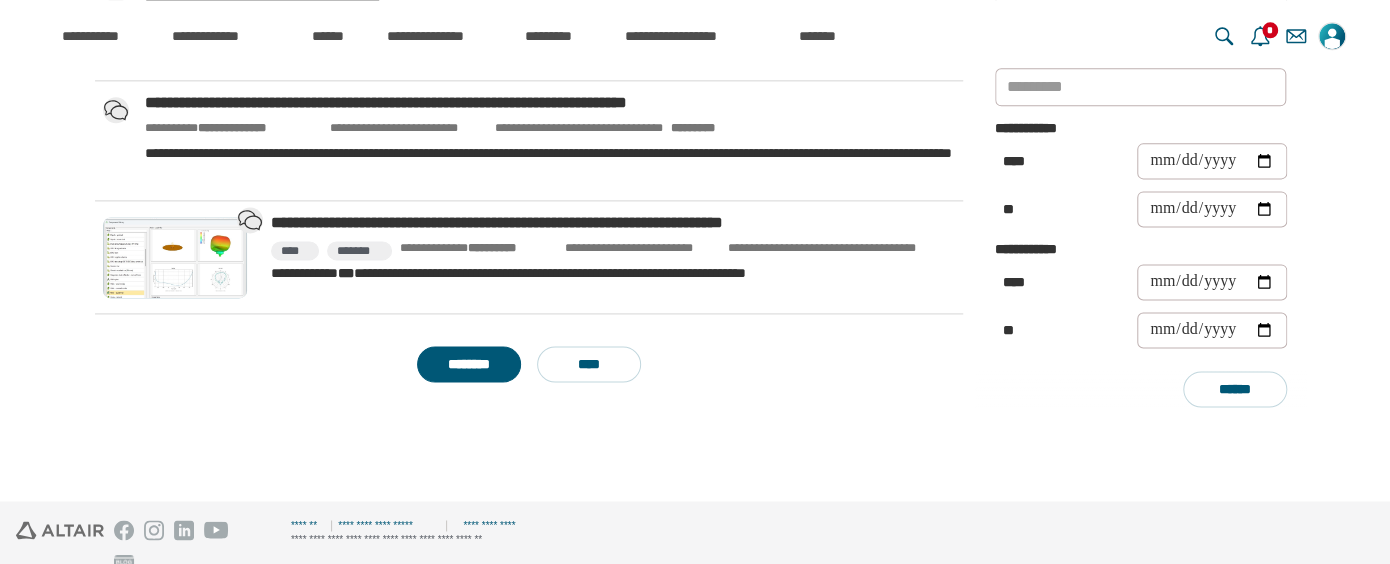 click on "********" at bounding box center [469, 364] 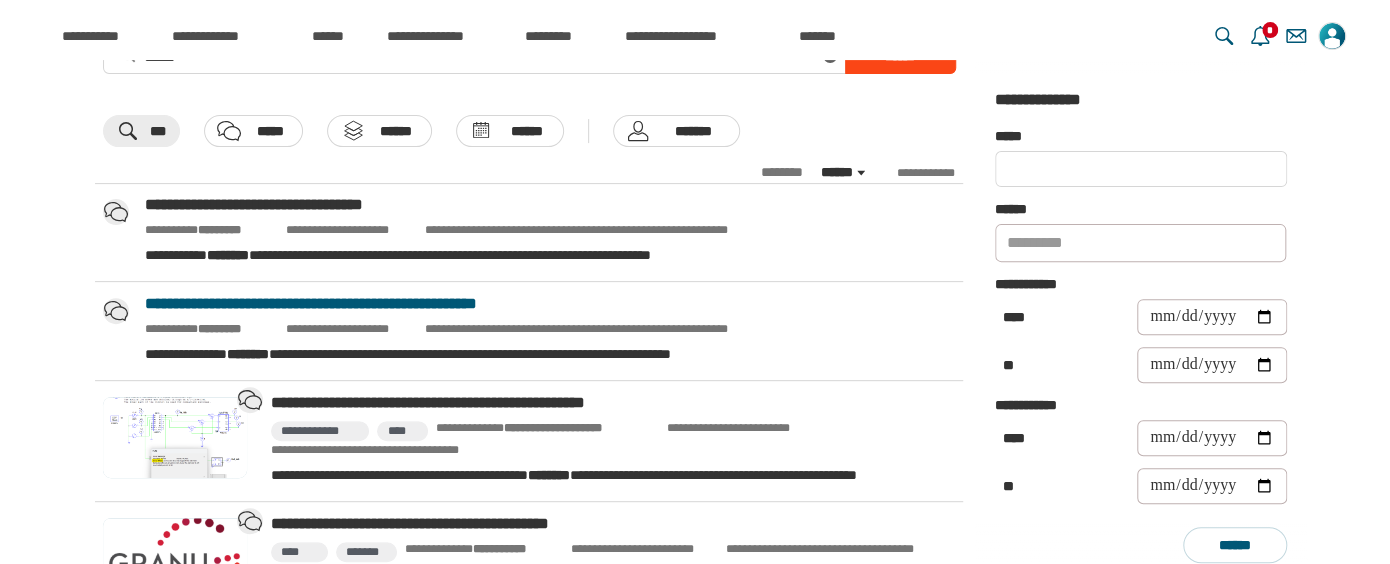 scroll, scrollTop: 0, scrollLeft: 0, axis: both 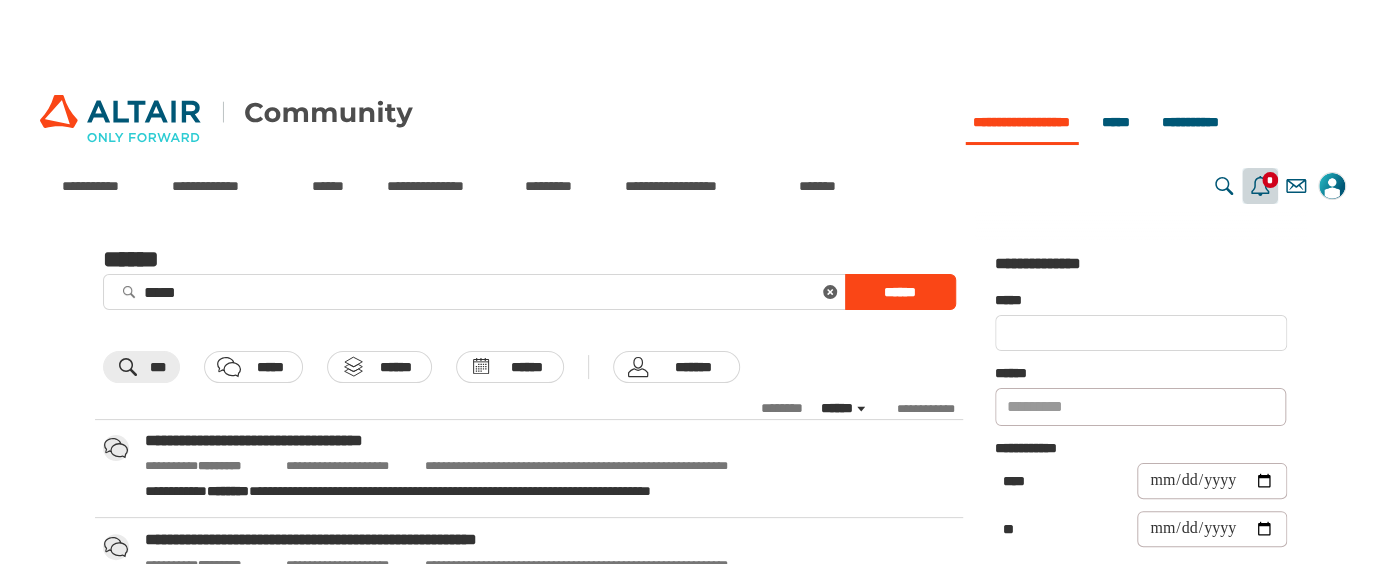click on "**********" at bounding box center (1260, 186) 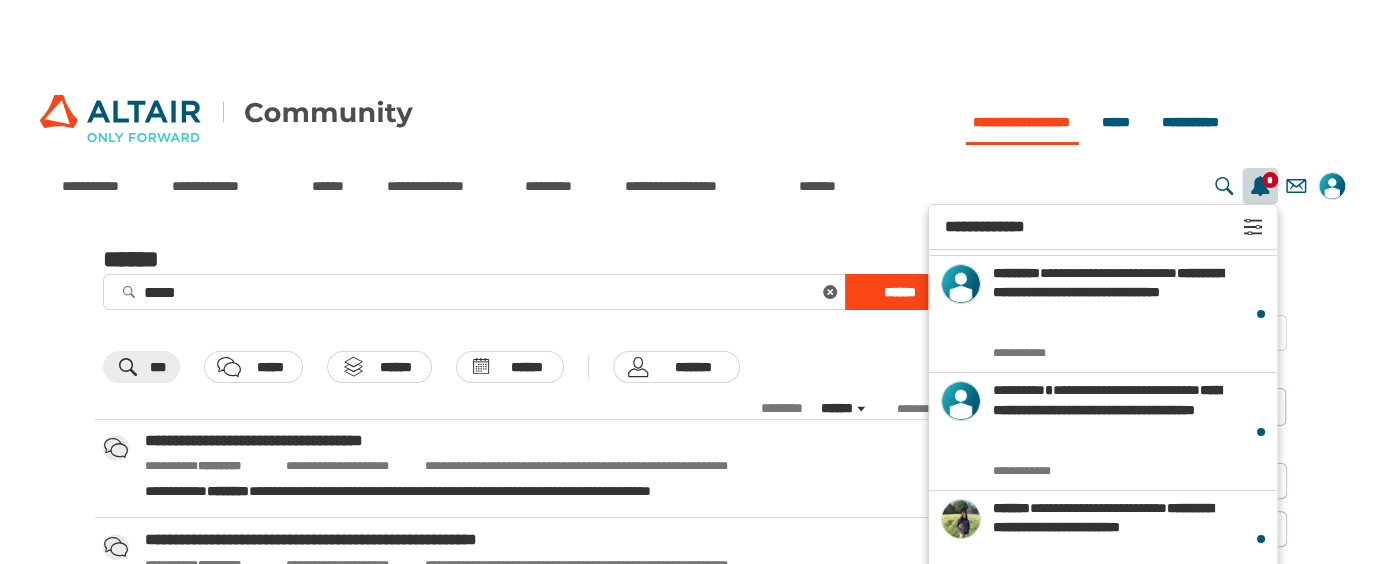 scroll, scrollTop: 554, scrollLeft: 0, axis: vertical 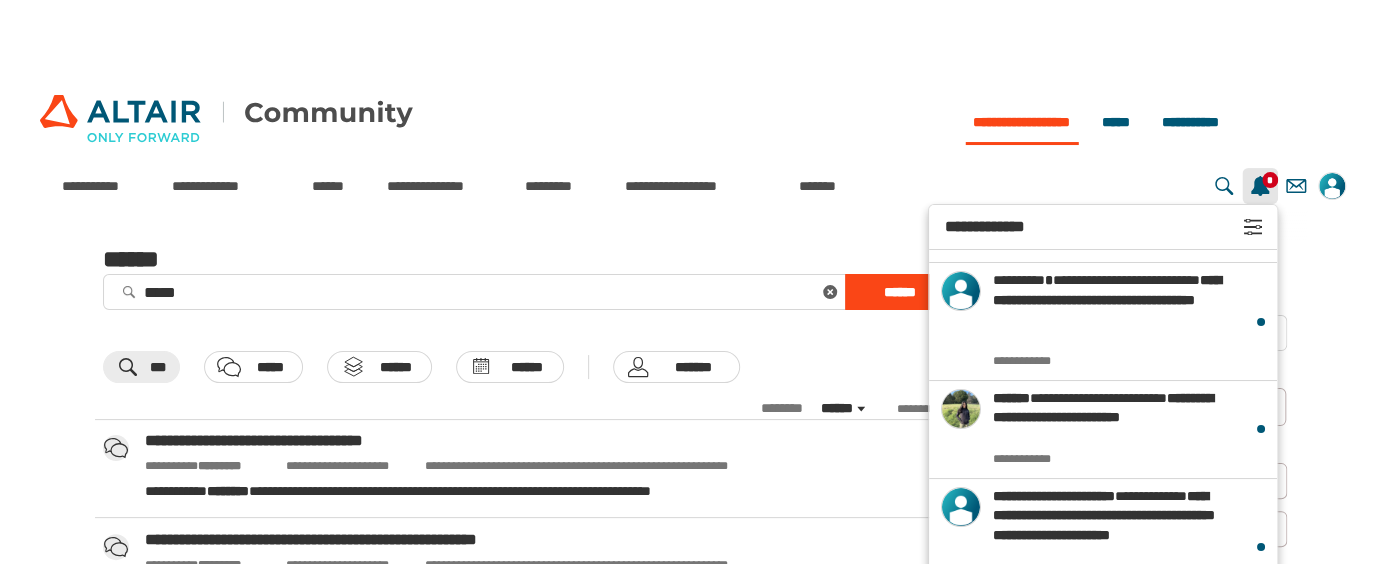 click on "**********" at bounding box center (576, 466) 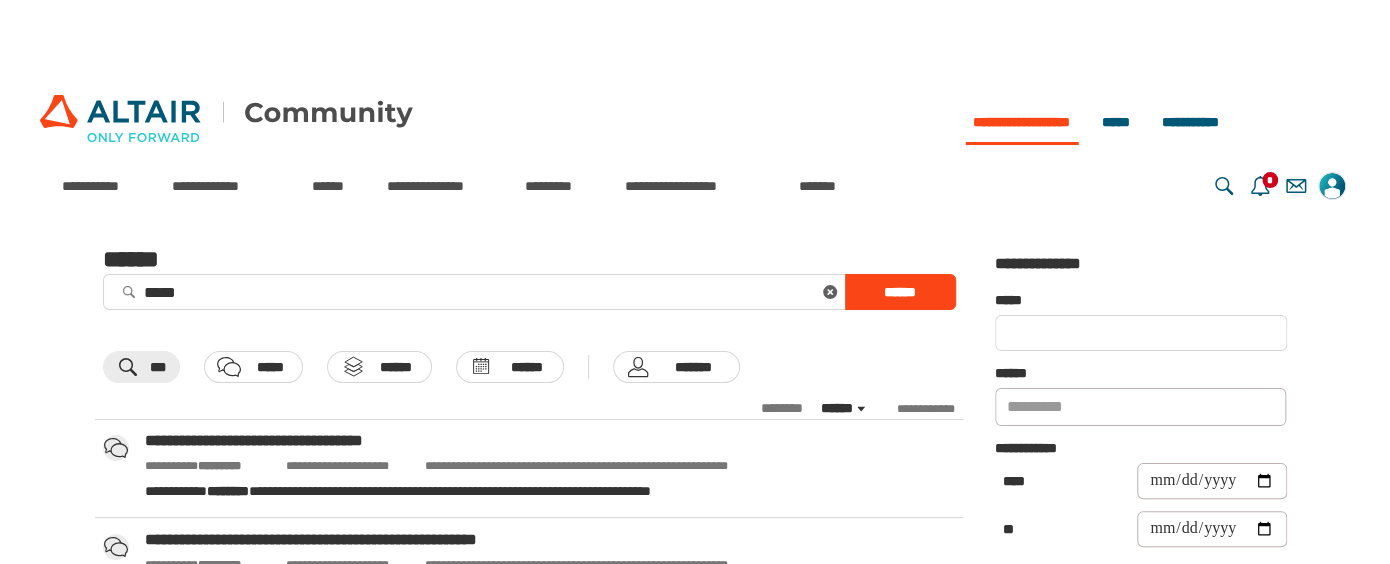 scroll, scrollTop: 222, scrollLeft: 0, axis: vertical 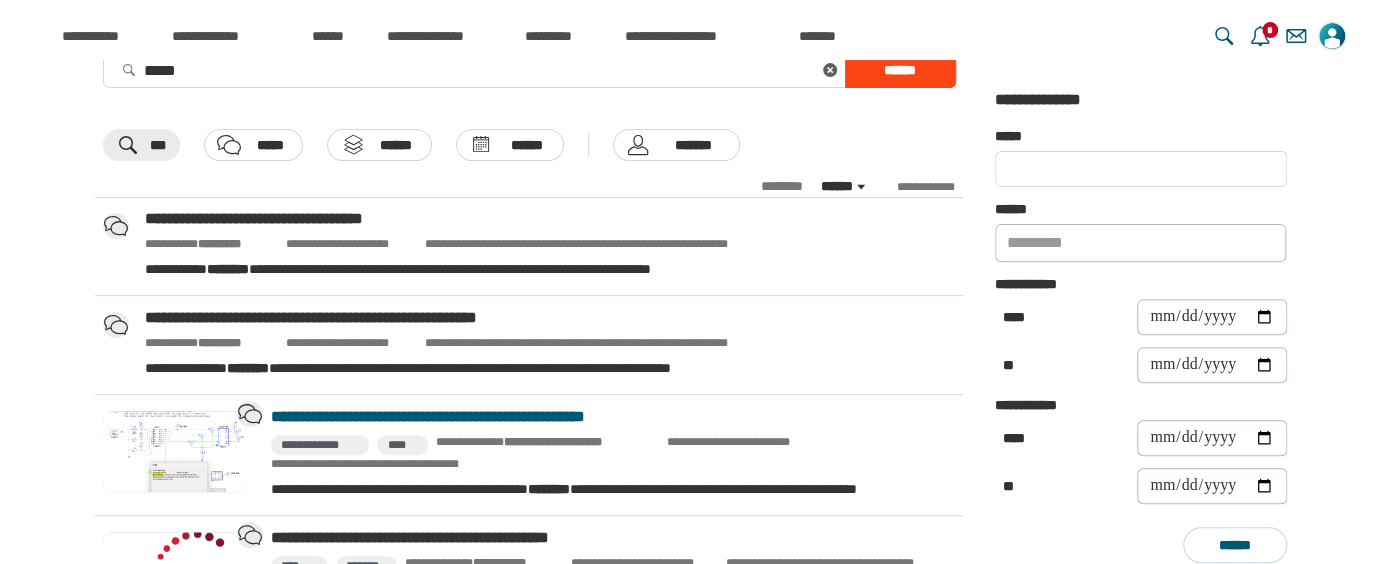 click on "**********" at bounding box center (609, 417) 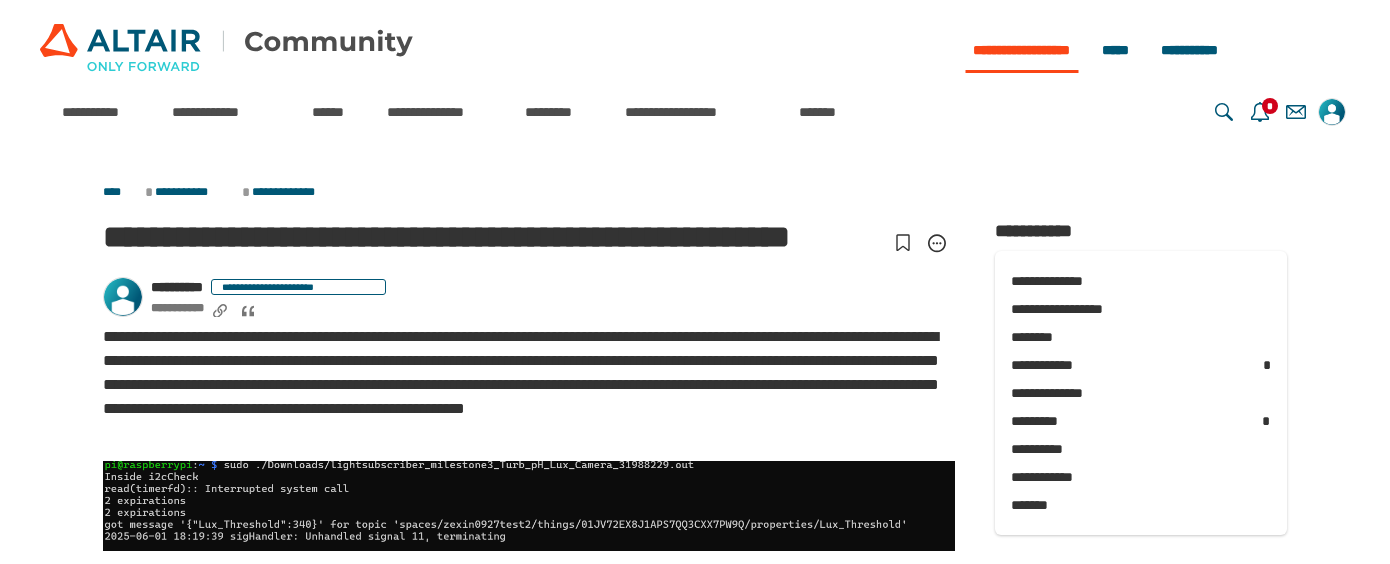 scroll, scrollTop: 0, scrollLeft: 0, axis: both 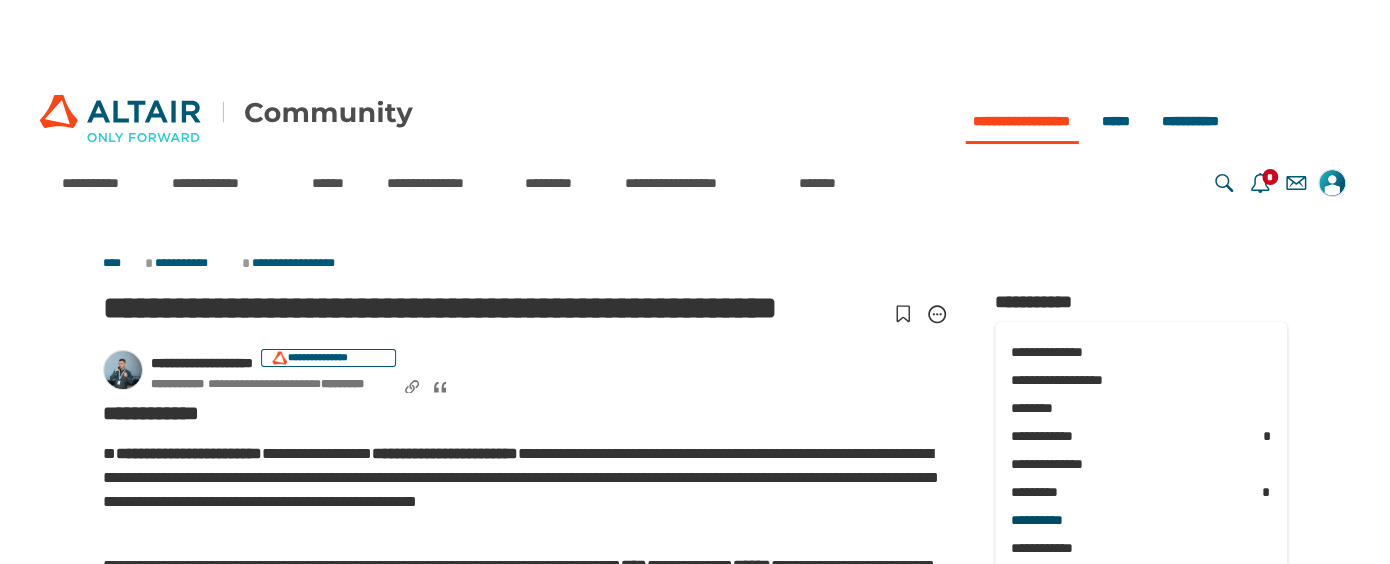 click on "**********" at bounding box center (1141, 520) 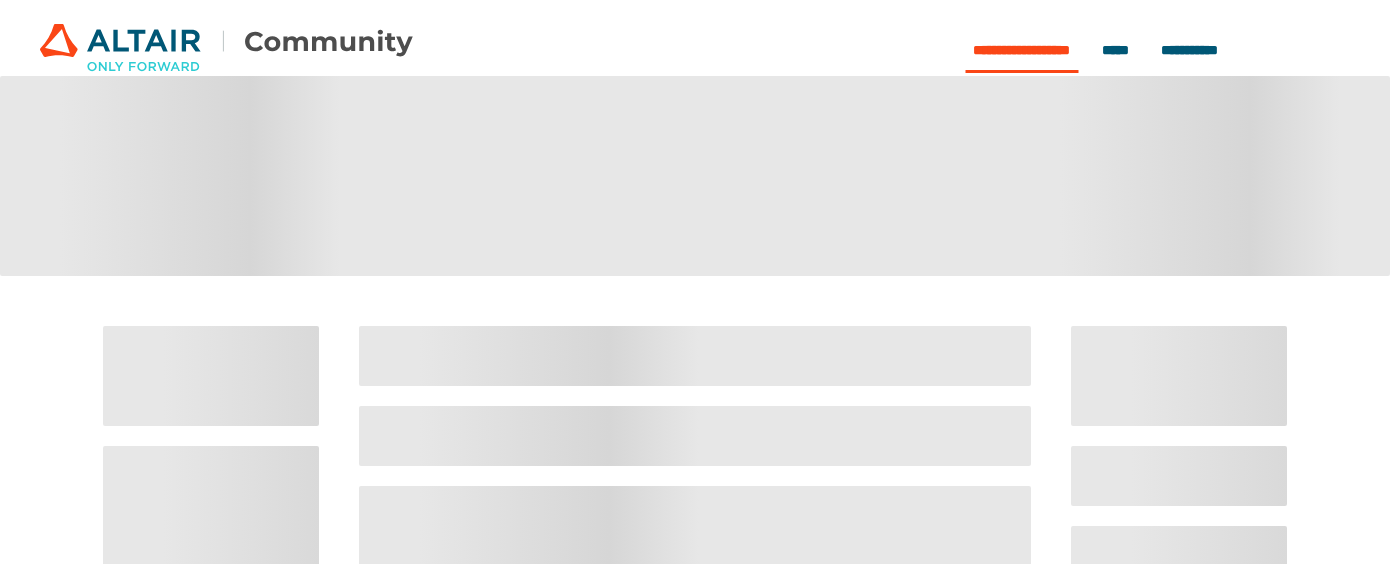 scroll, scrollTop: 0, scrollLeft: 0, axis: both 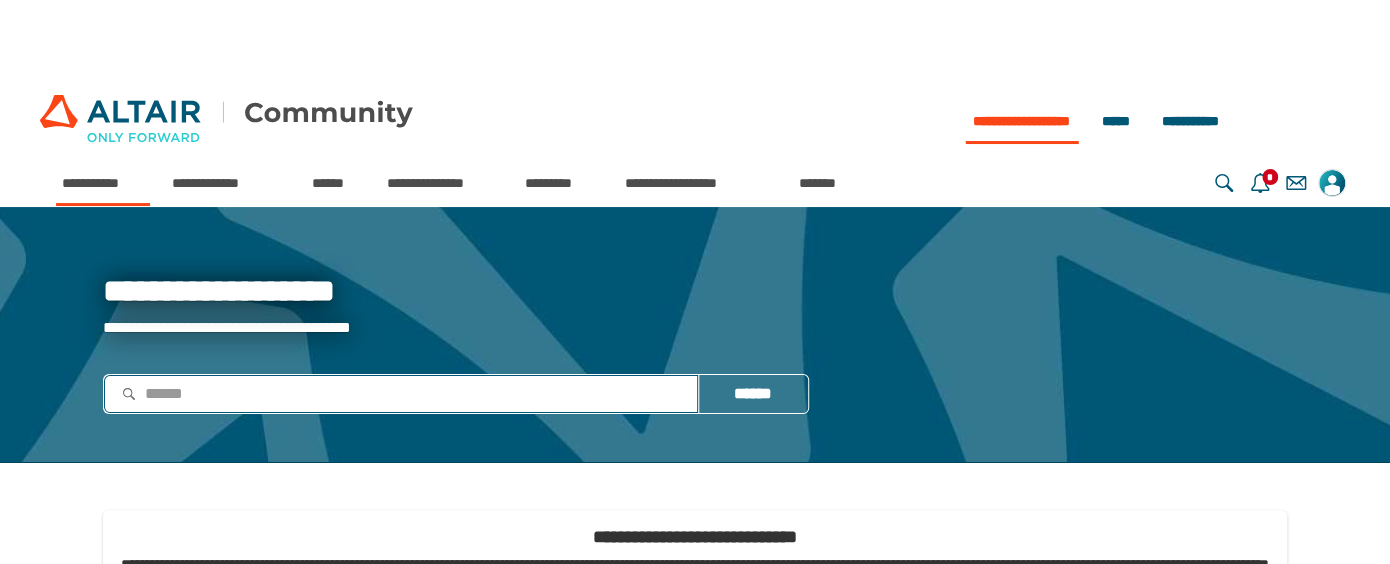 click at bounding box center [401, 393] 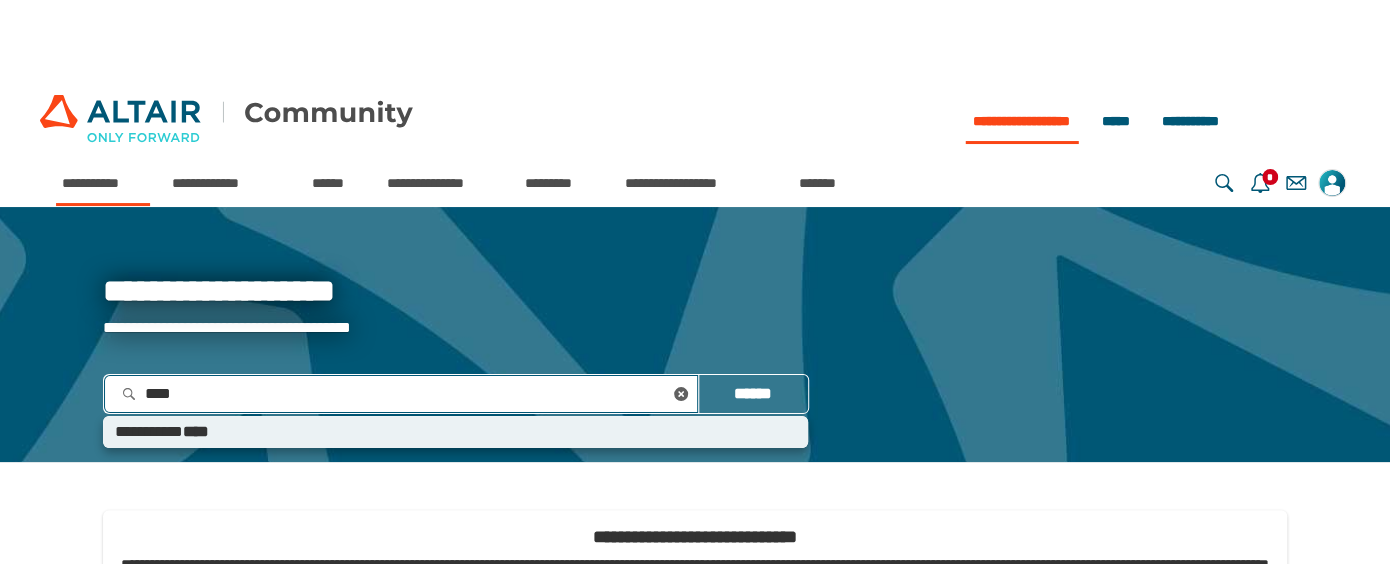 type on "*****" 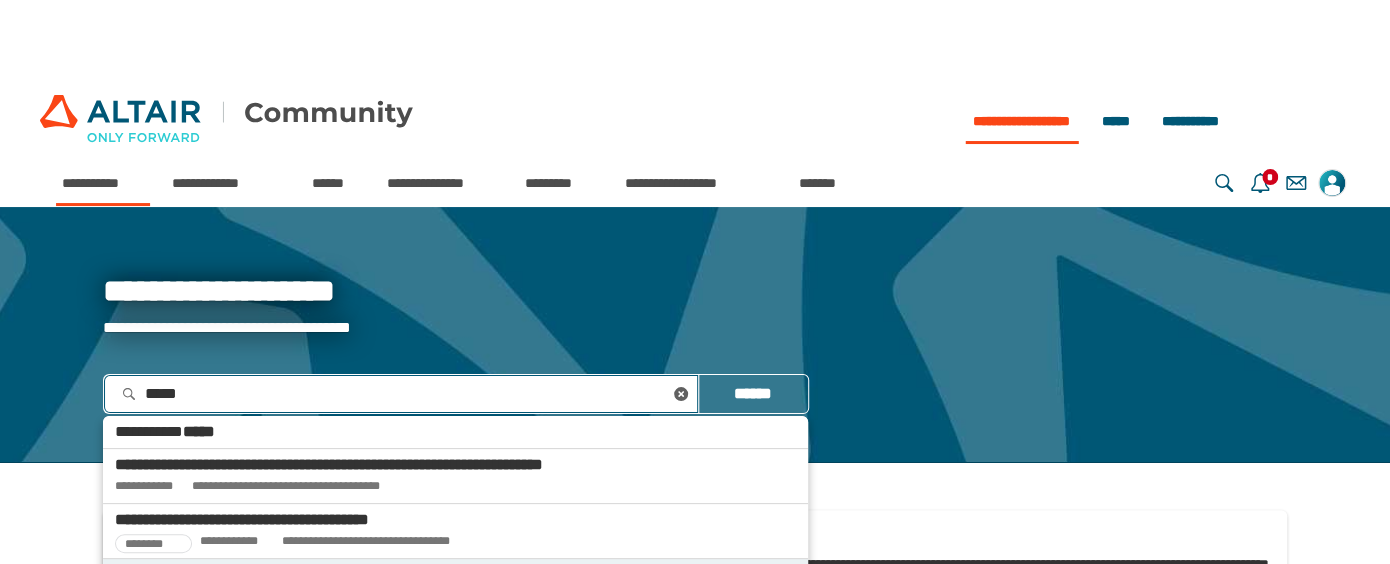 scroll, scrollTop: 142, scrollLeft: 0, axis: vertical 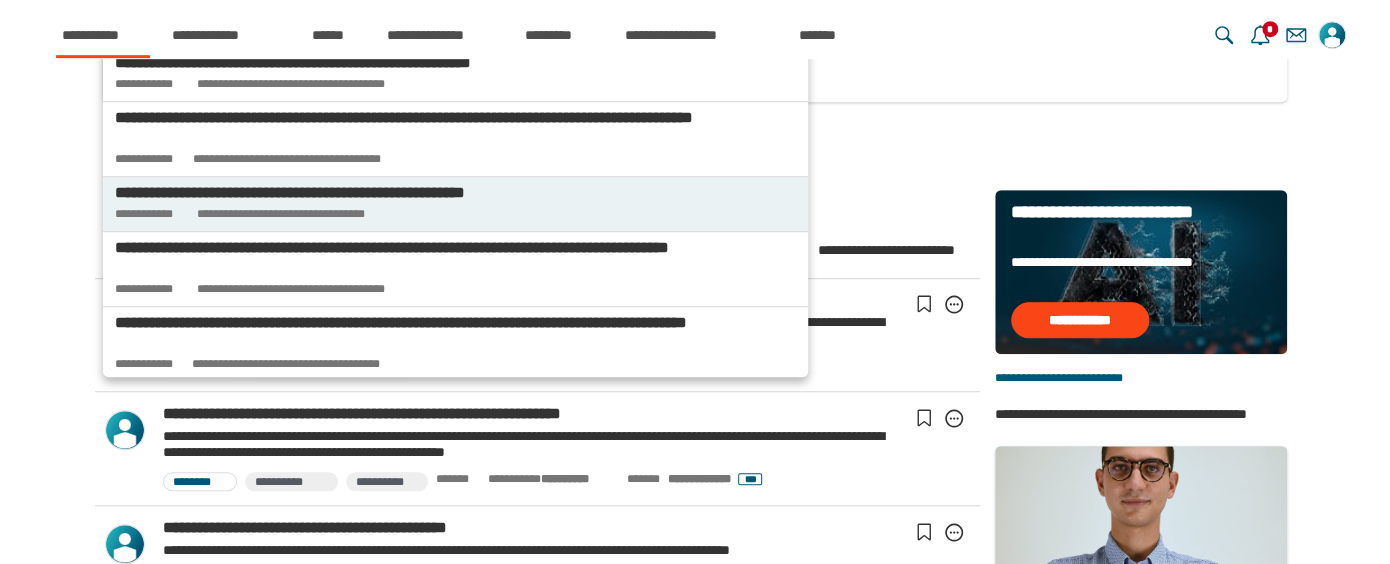 click on "**********" at bounding box center [360, 193] 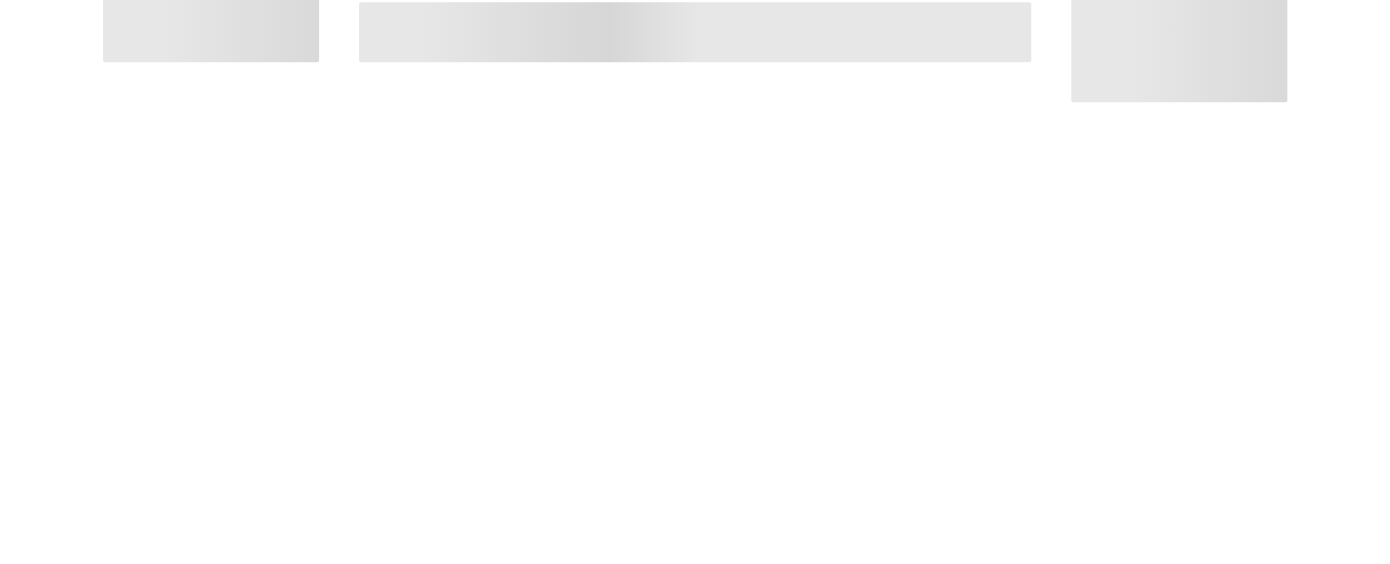 scroll, scrollTop: 0, scrollLeft: 0, axis: both 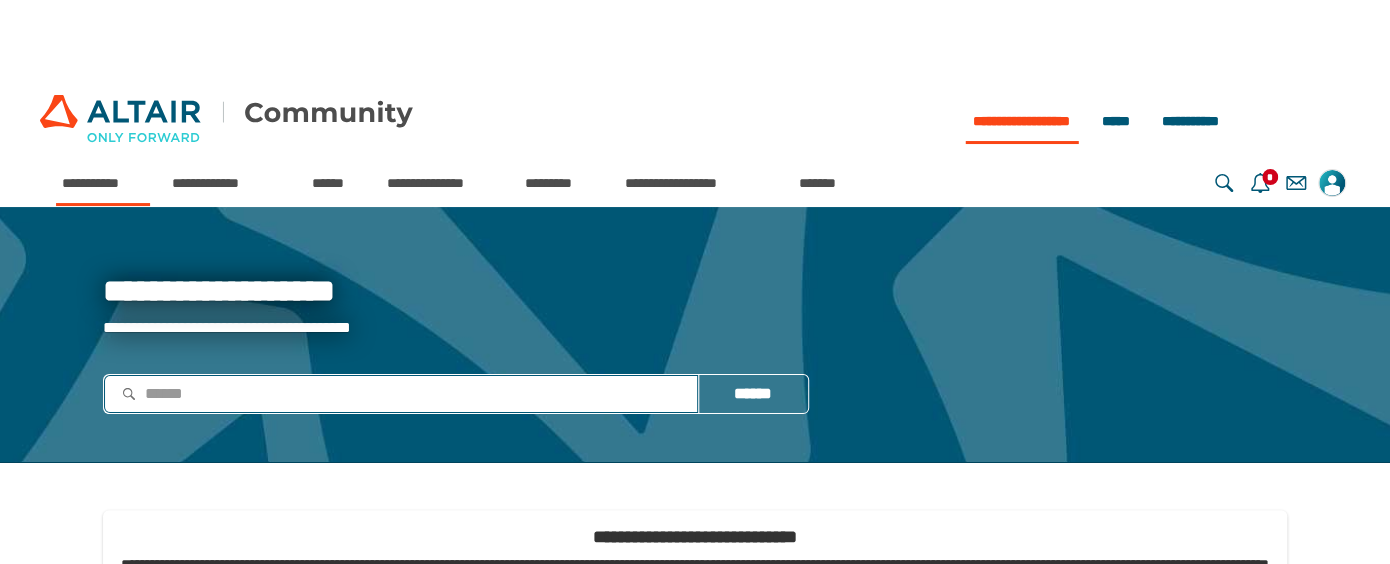 click at bounding box center (401, 393) 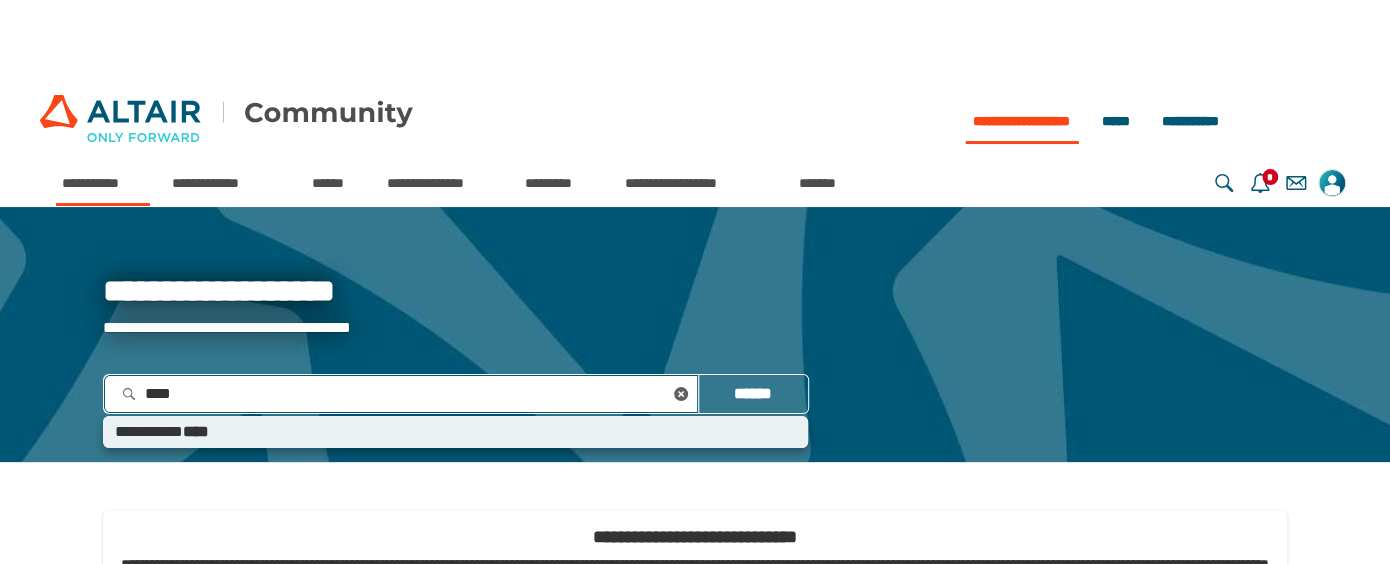 type on "*****" 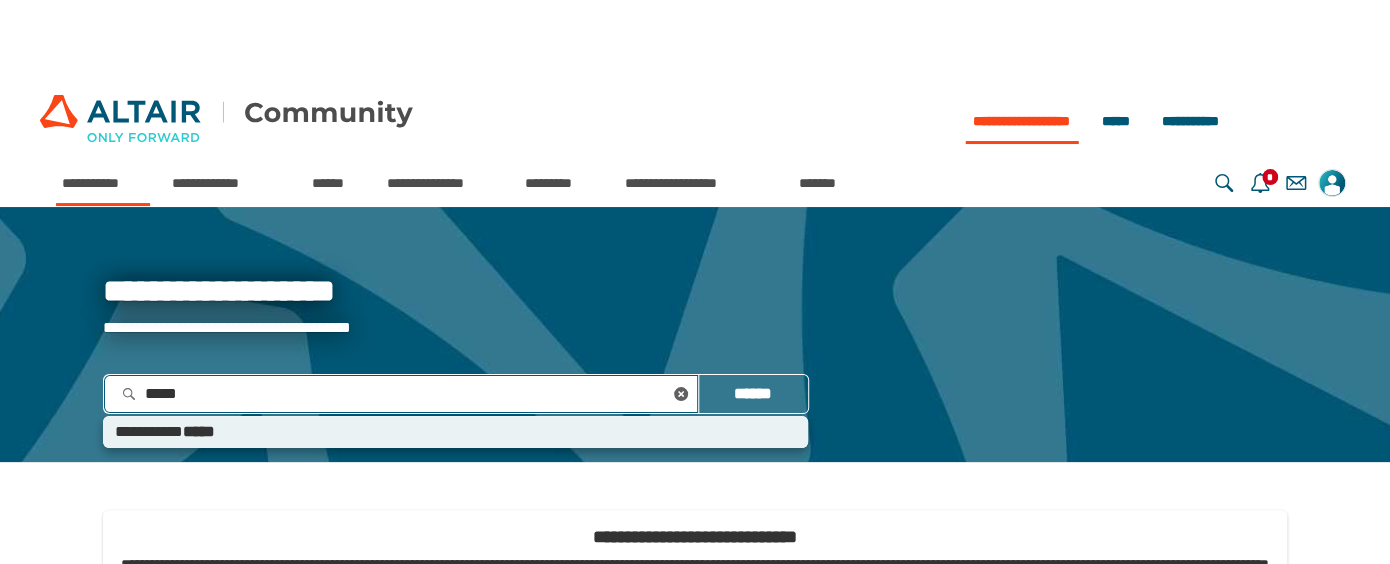 type 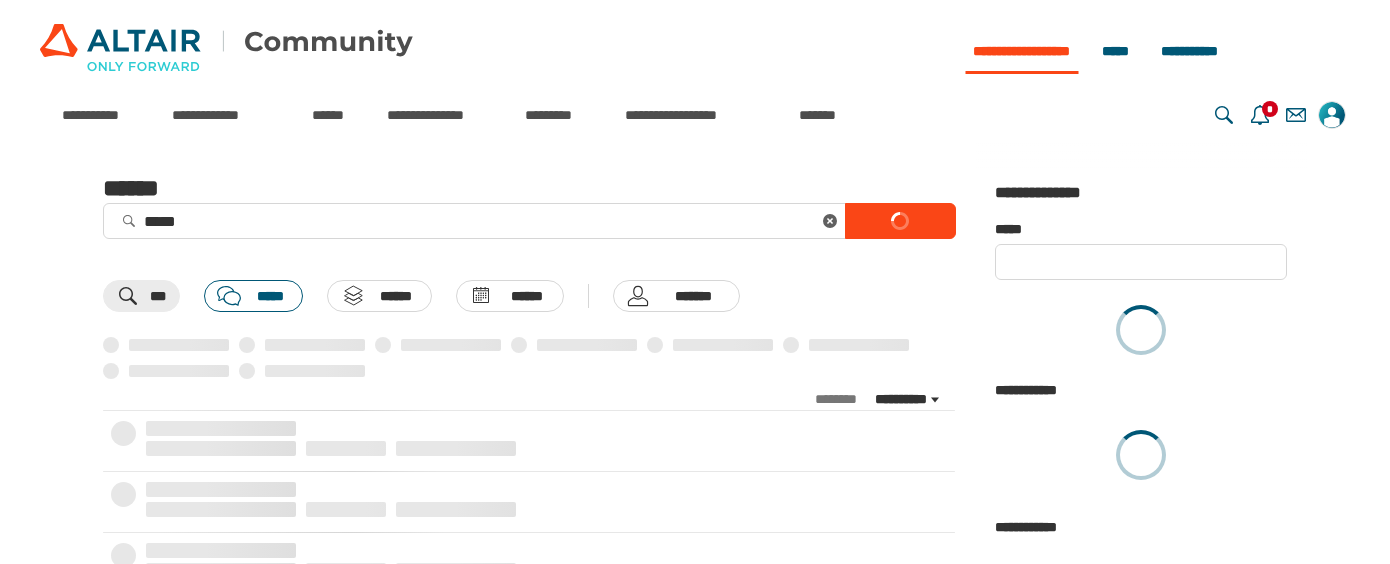 scroll, scrollTop: 0, scrollLeft: 0, axis: both 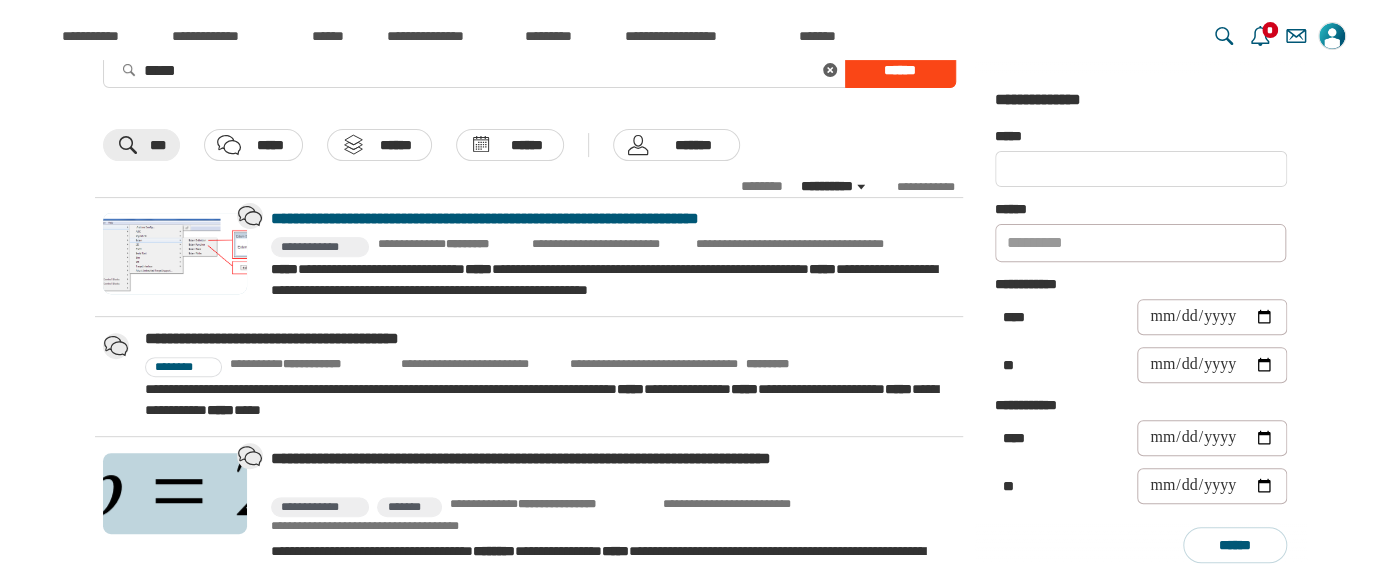 click on "**********" at bounding box center (609, 219) 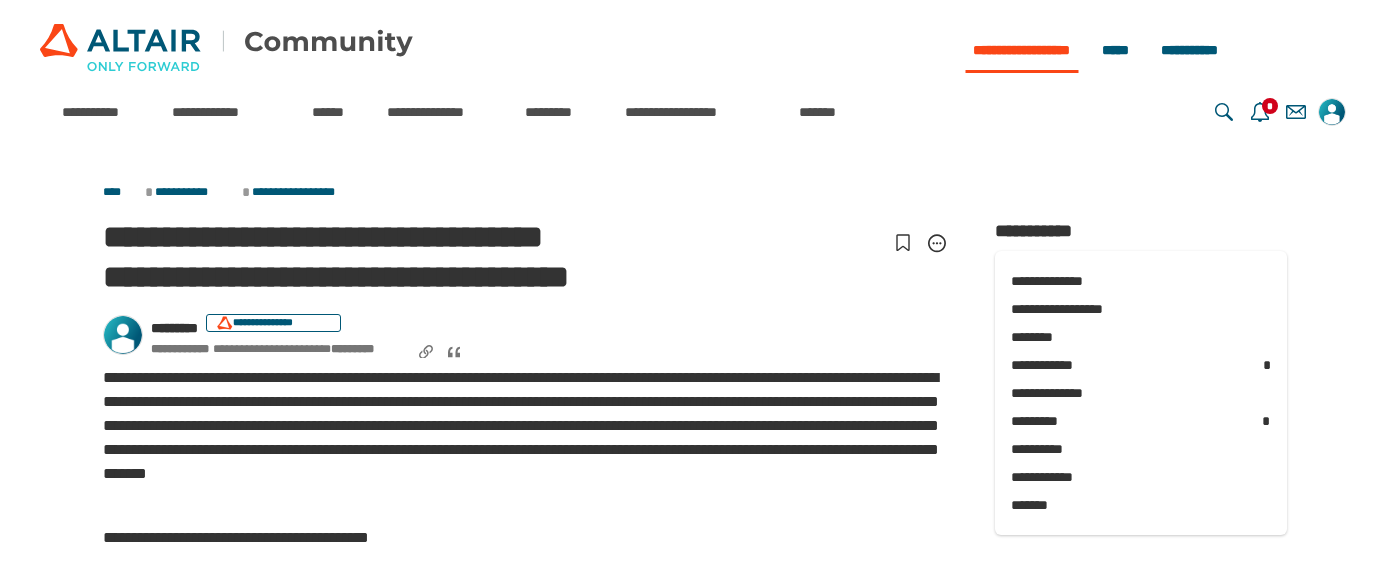 scroll, scrollTop: 0, scrollLeft: 0, axis: both 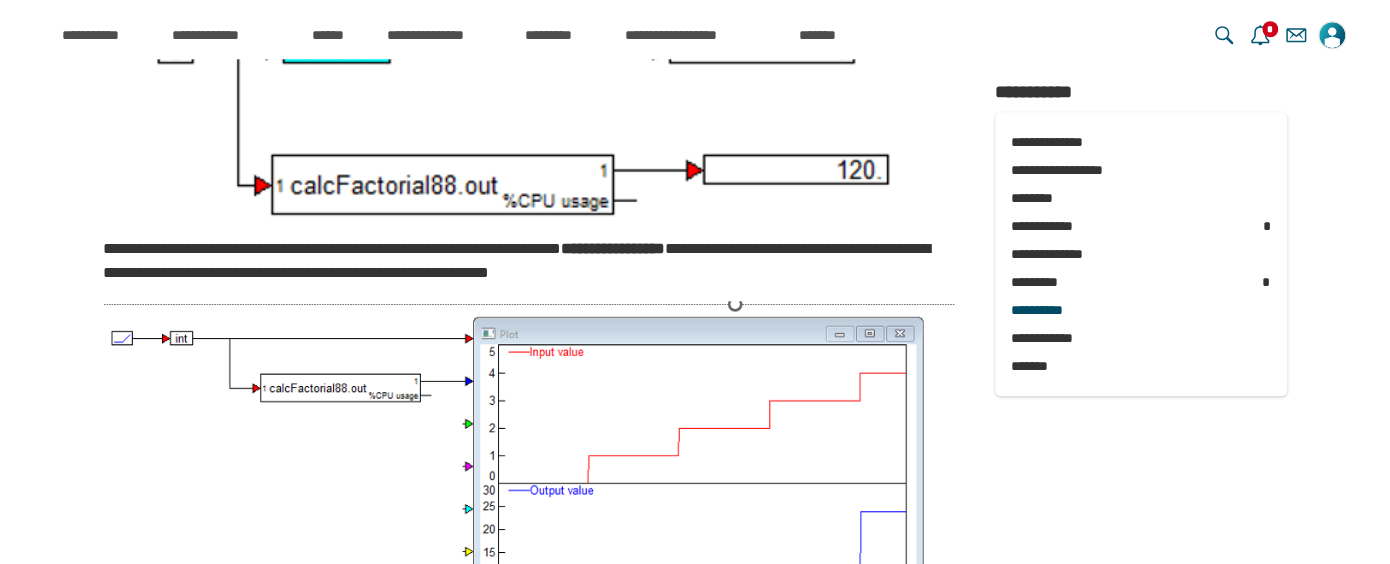 click on "**********" at bounding box center [1141, 310] 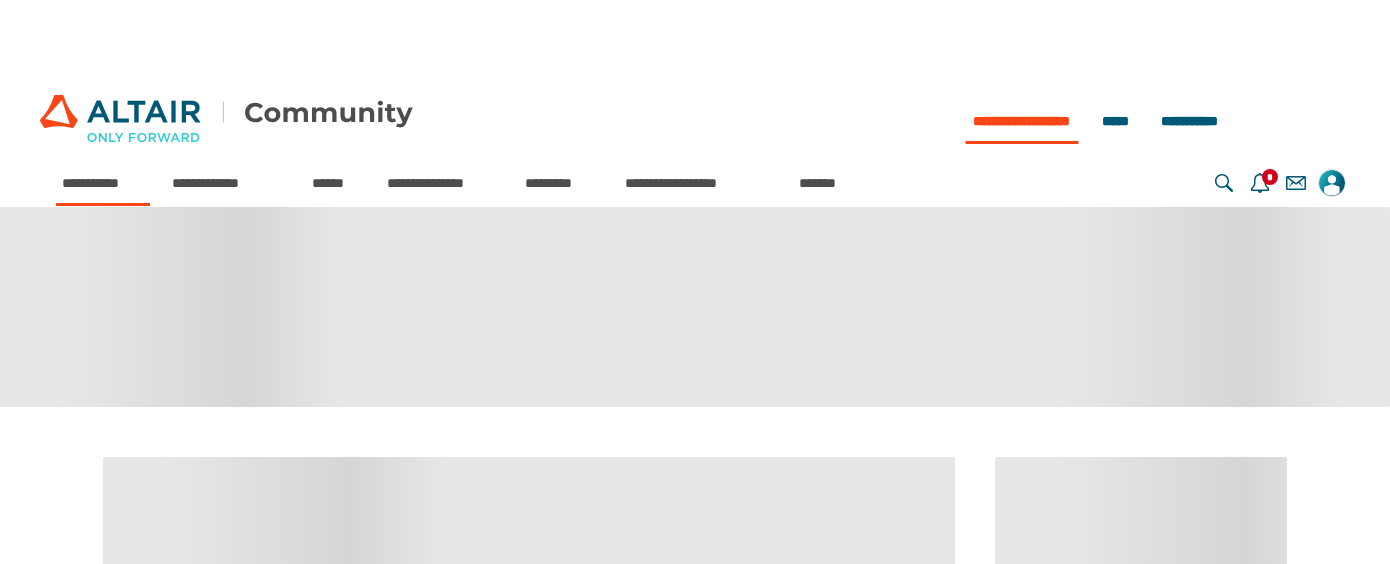 scroll, scrollTop: 0, scrollLeft: 0, axis: both 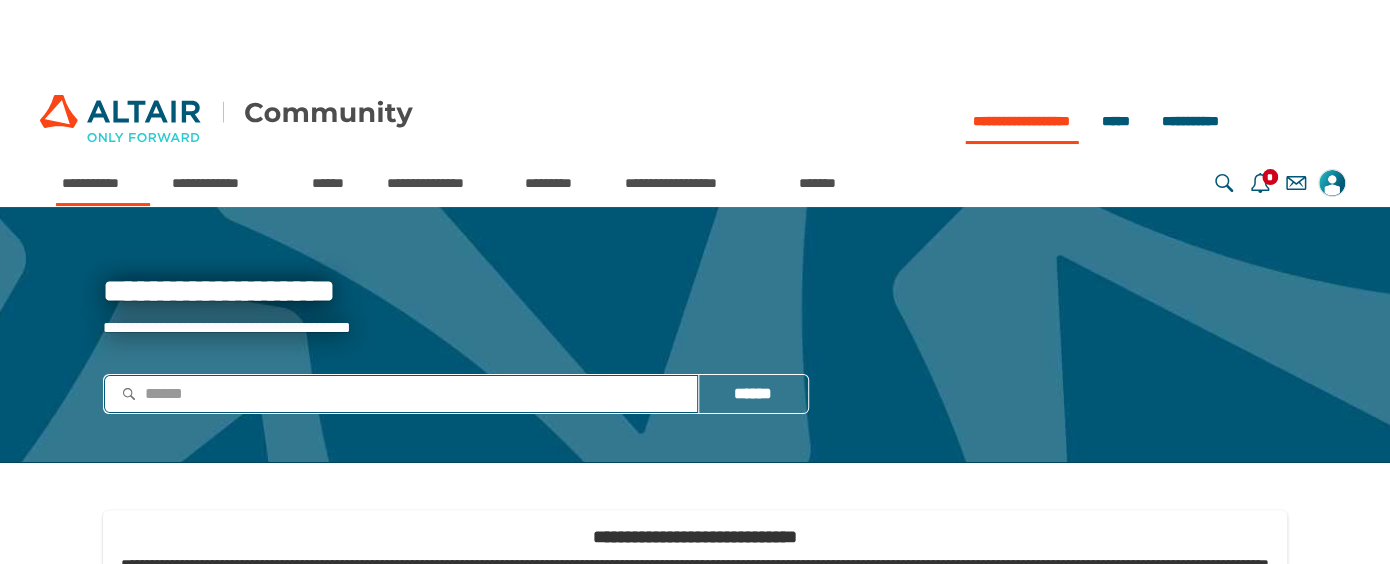 click at bounding box center [401, 393] 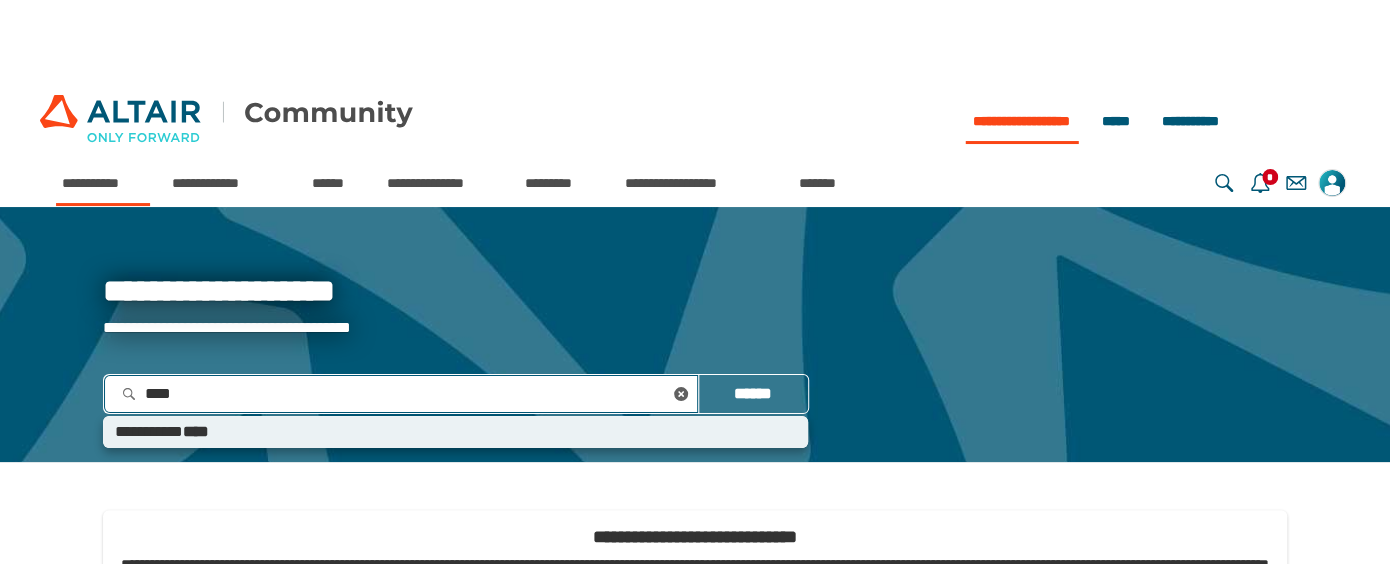 type on "*****" 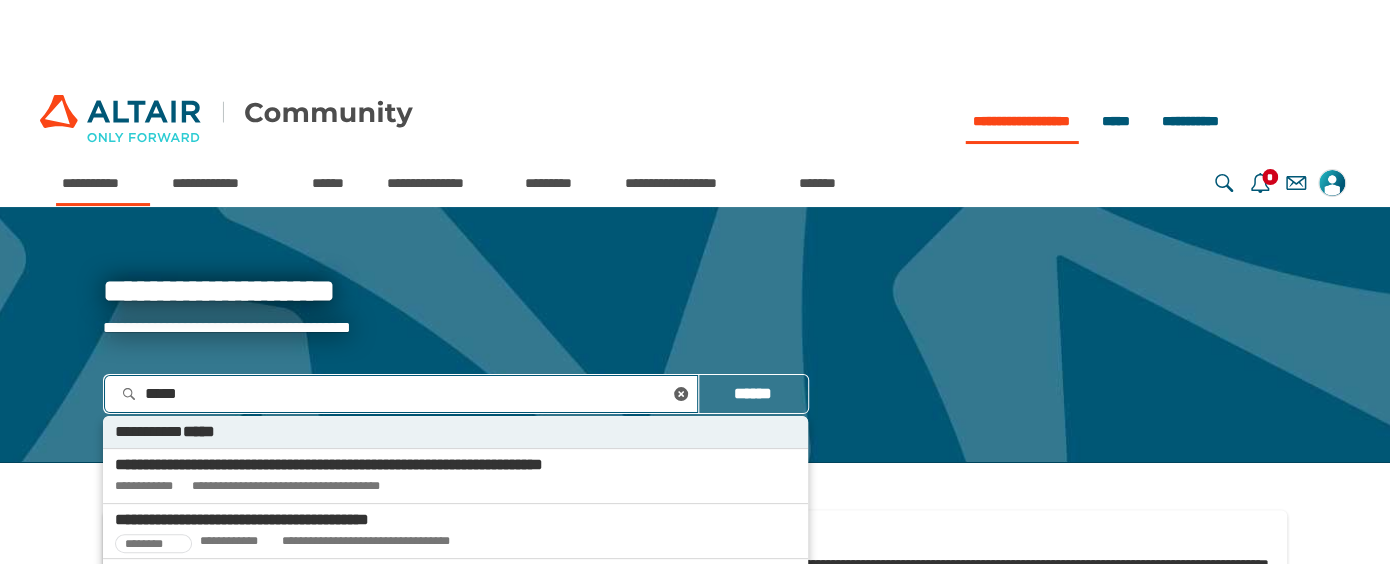 type 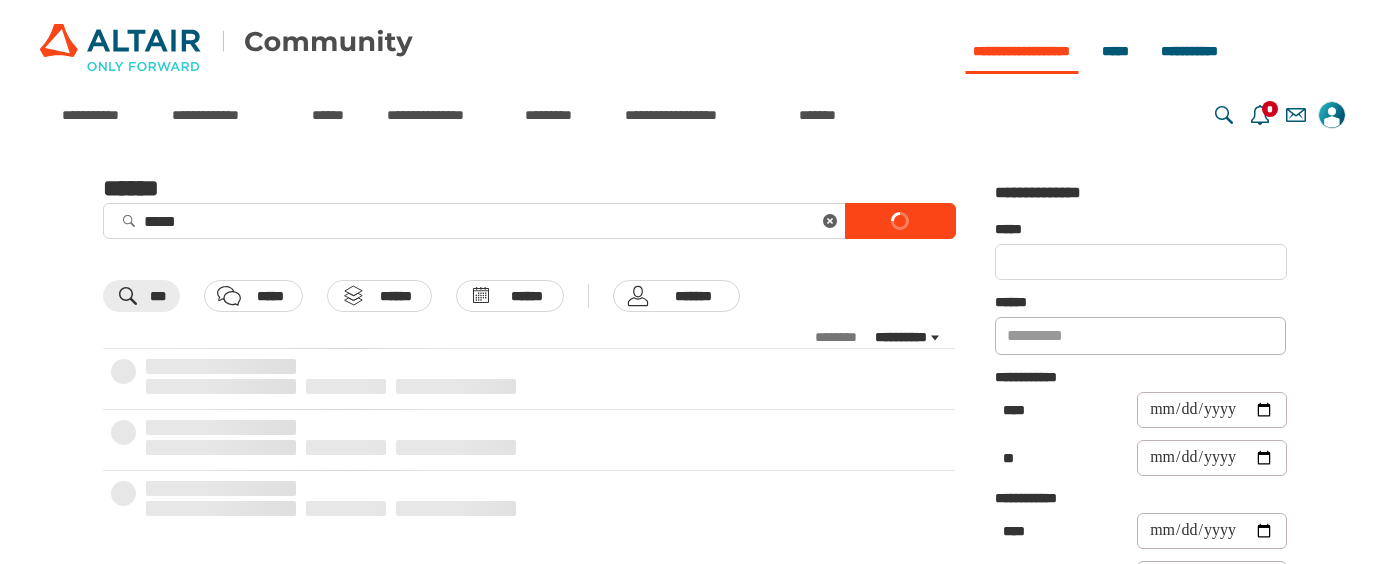 scroll, scrollTop: 0, scrollLeft: 0, axis: both 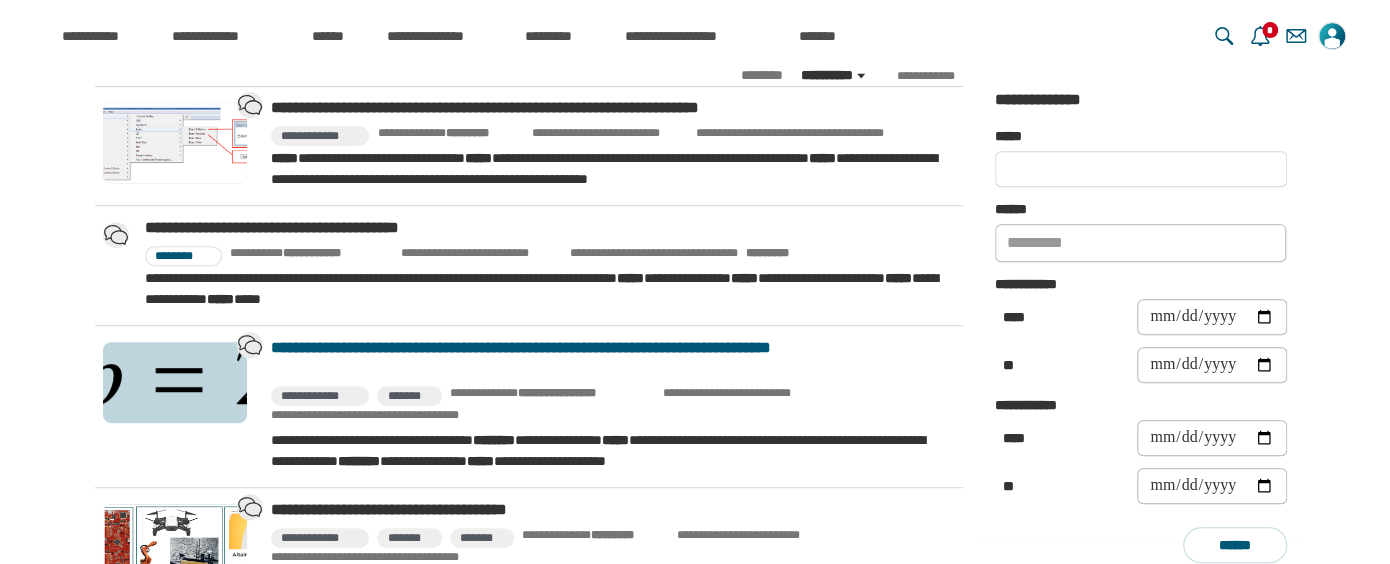 click on "**********" at bounding box center [609, 358] 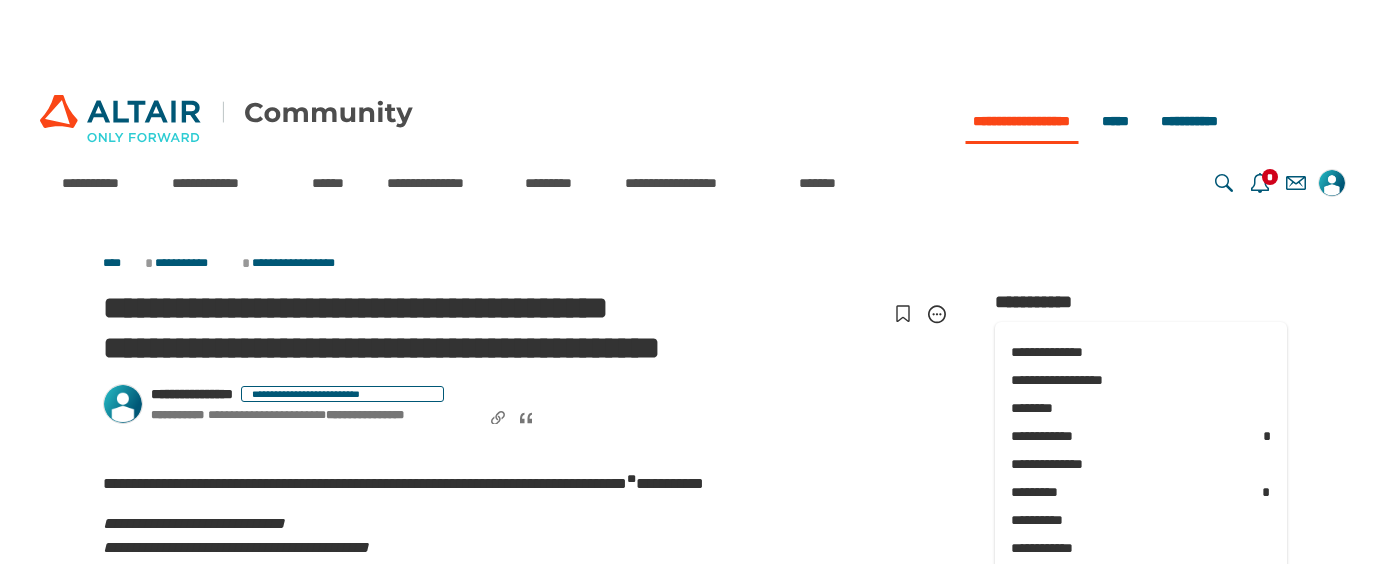 scroll, scrollTop: 0, scrollLeft: 0, axis: both 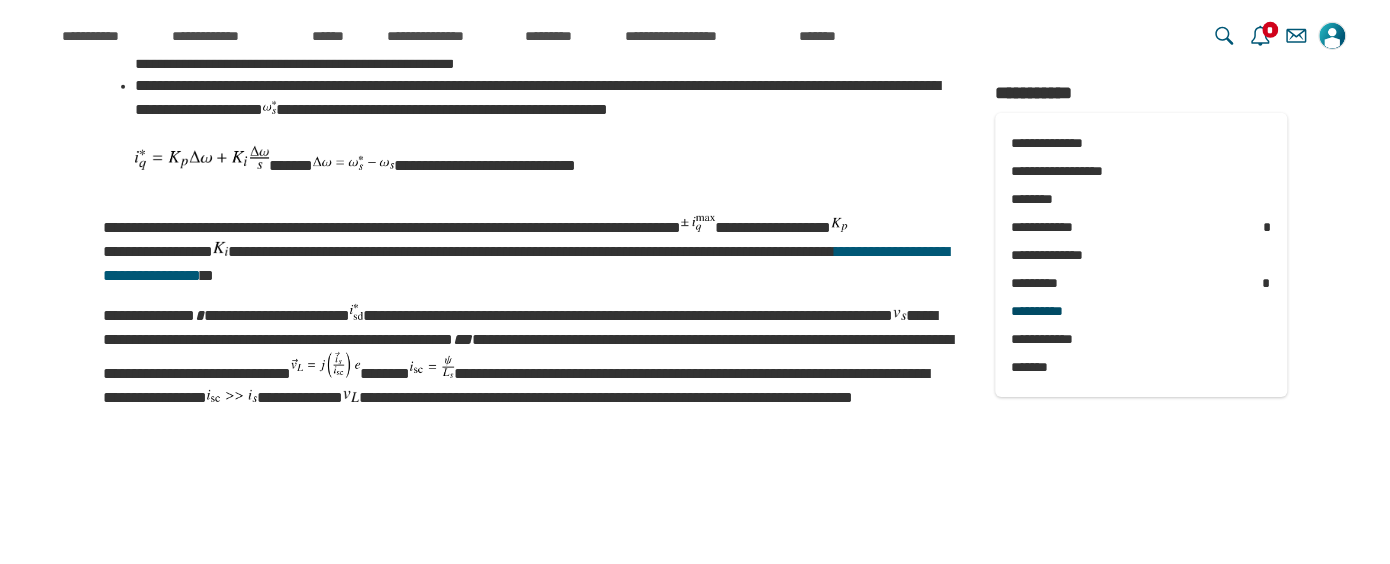 click on "**********" at bounding box center (1141, 310) 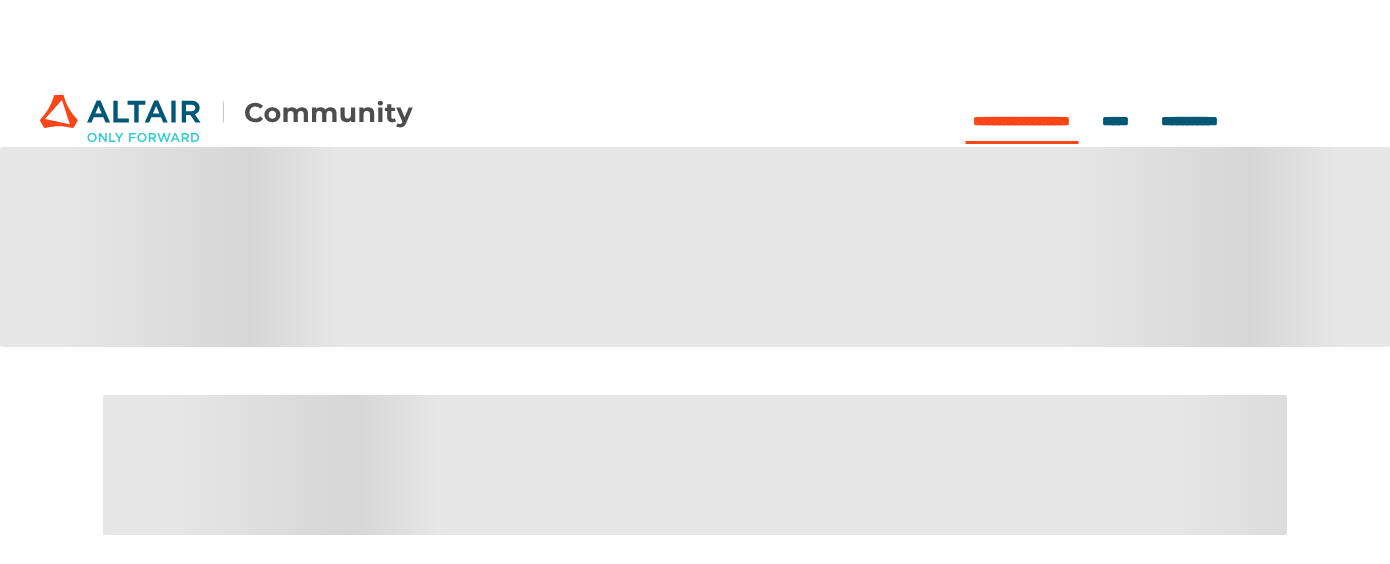 scroll, scrollTop: 0, scrollLeft: 0, axis: both 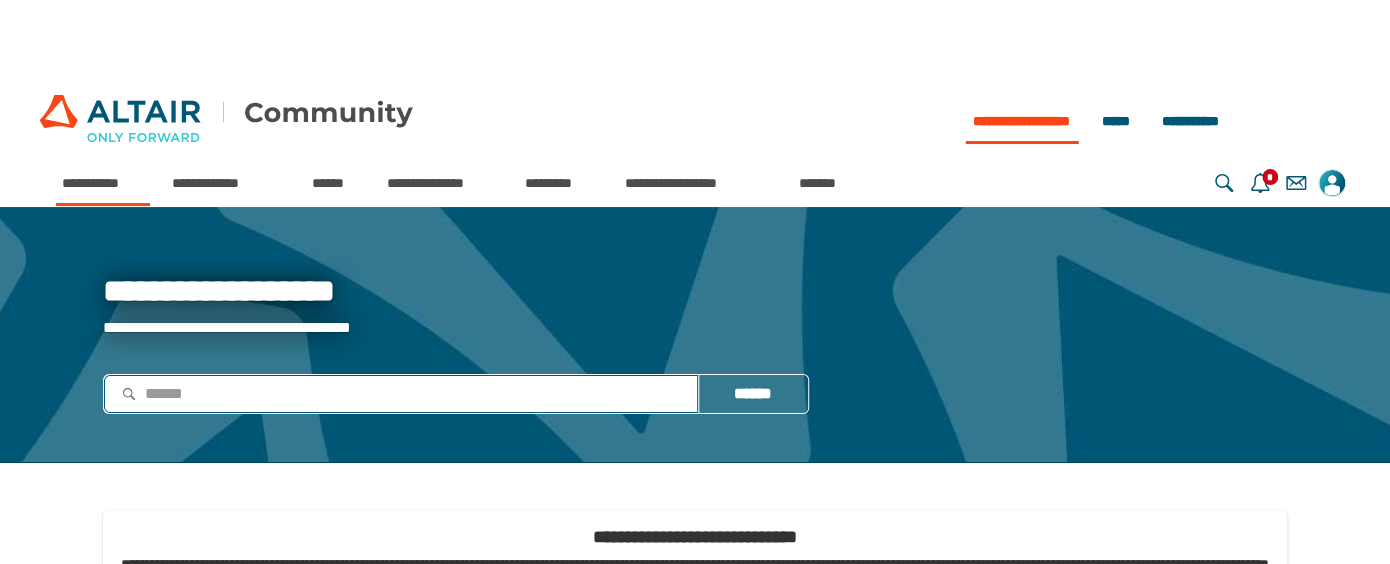 click at bounding box center (401, 393) 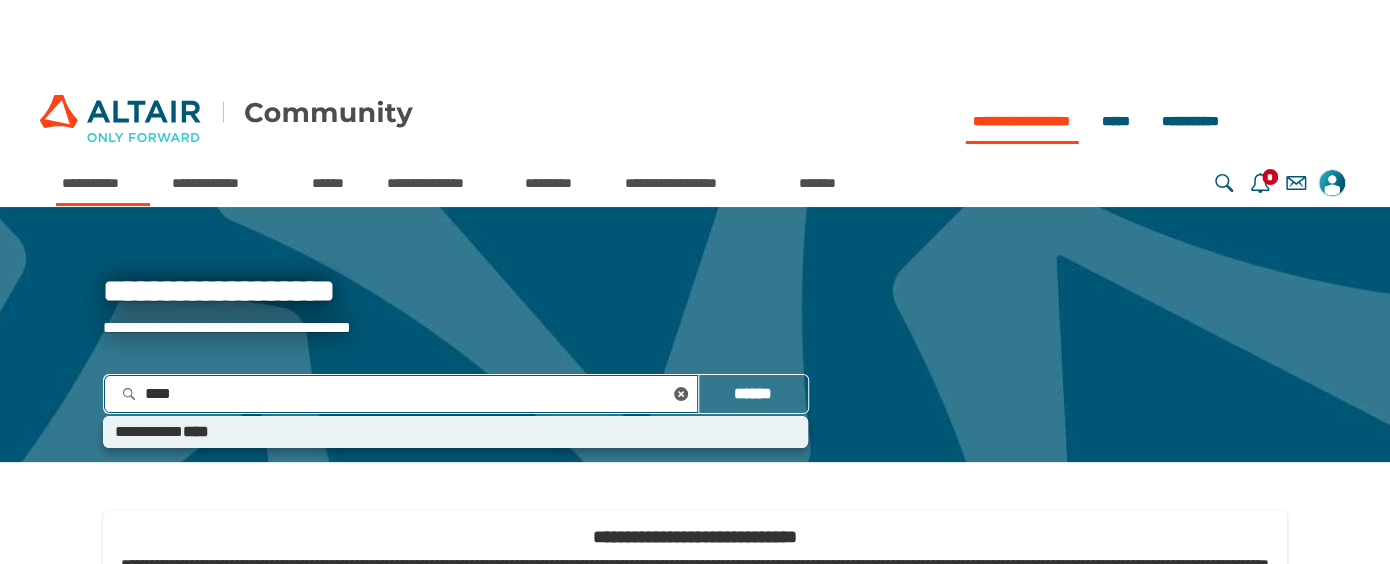 type on "*****" 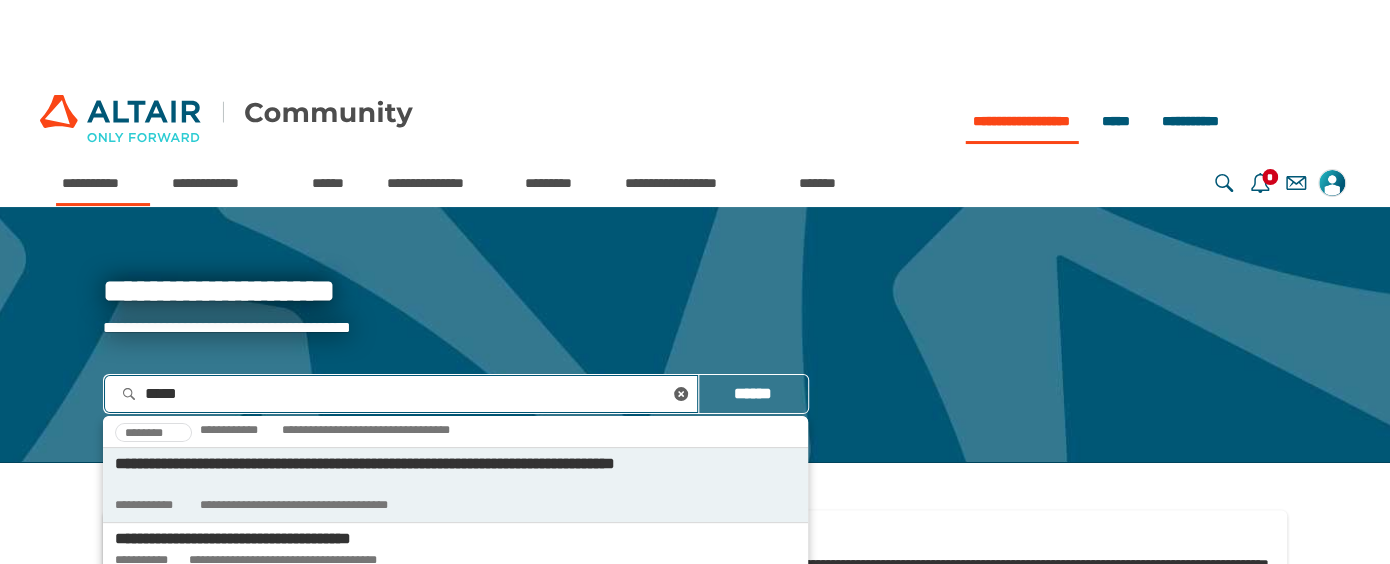 scroll, scrollTop: 142, scrollLeft: 0, axis: vertical 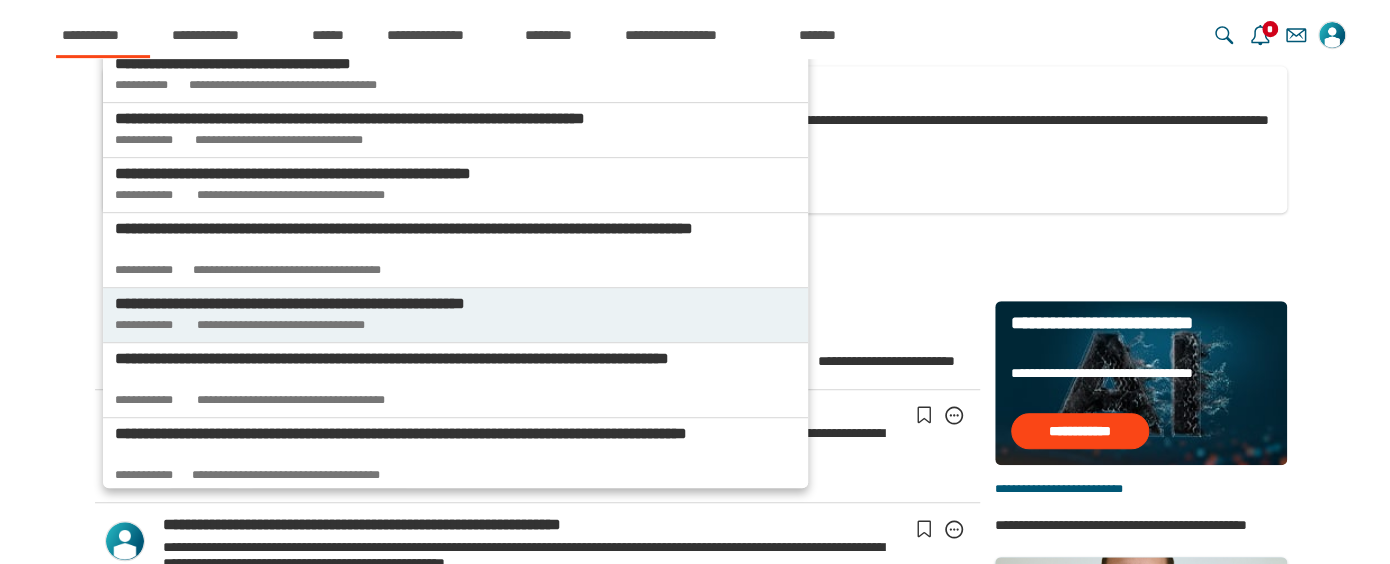 click on "**********" at bounding box center [360, 304] 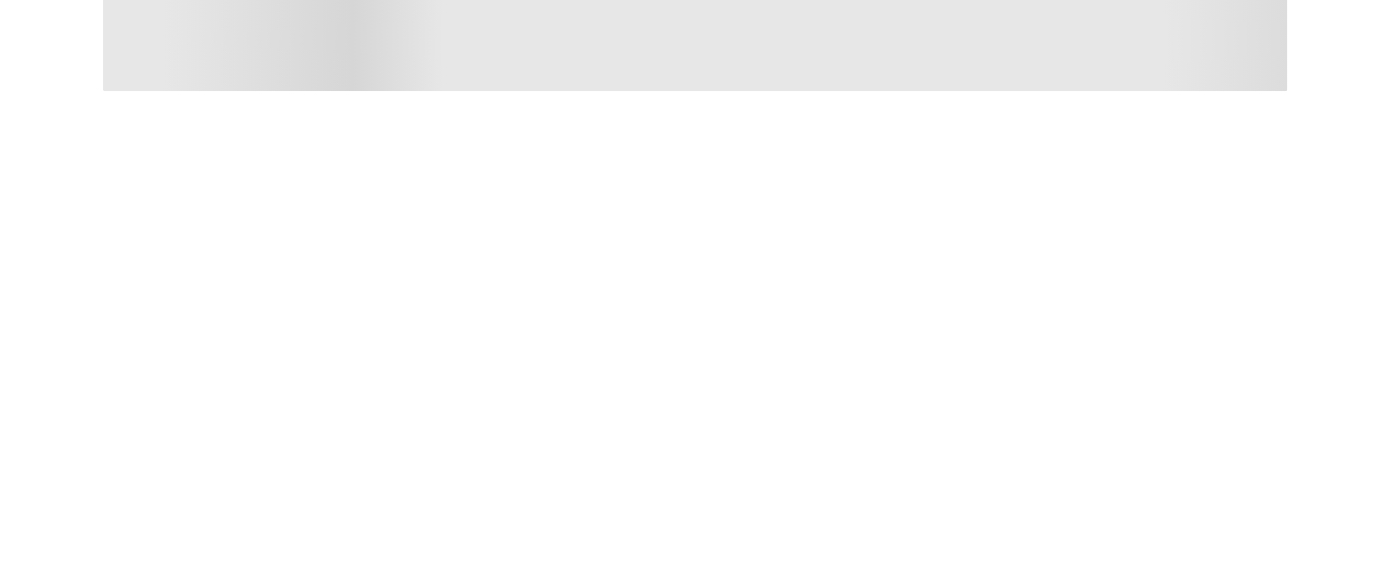 scroll, scrollTop: 0, scrollLeft: 0, axis: both 